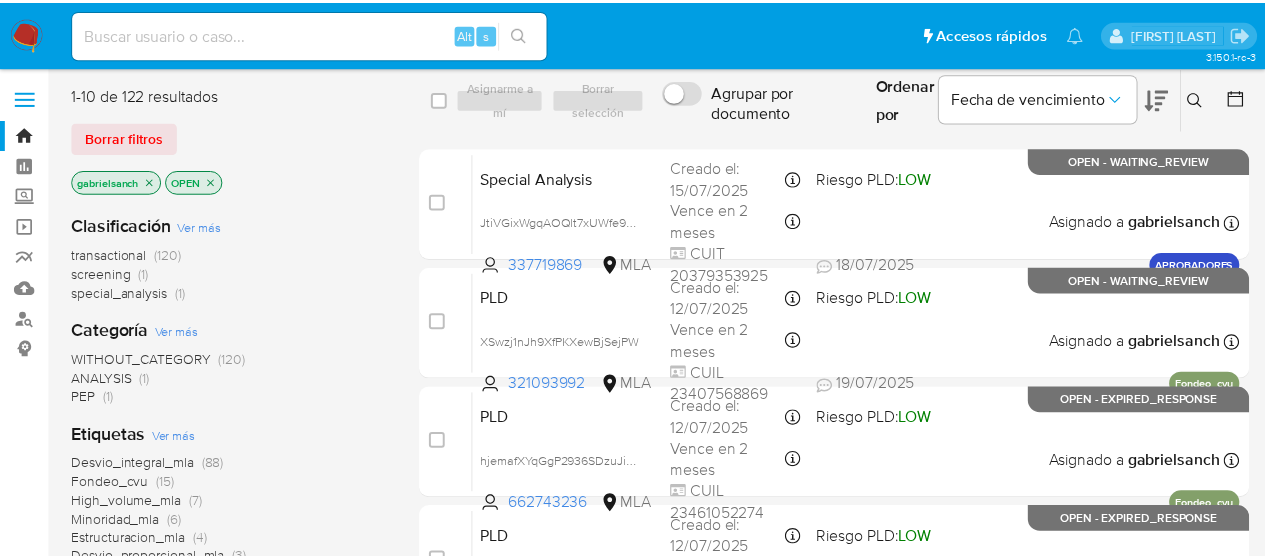 scroll, scrollTop: 0, scrollLeft: 0, axis: both 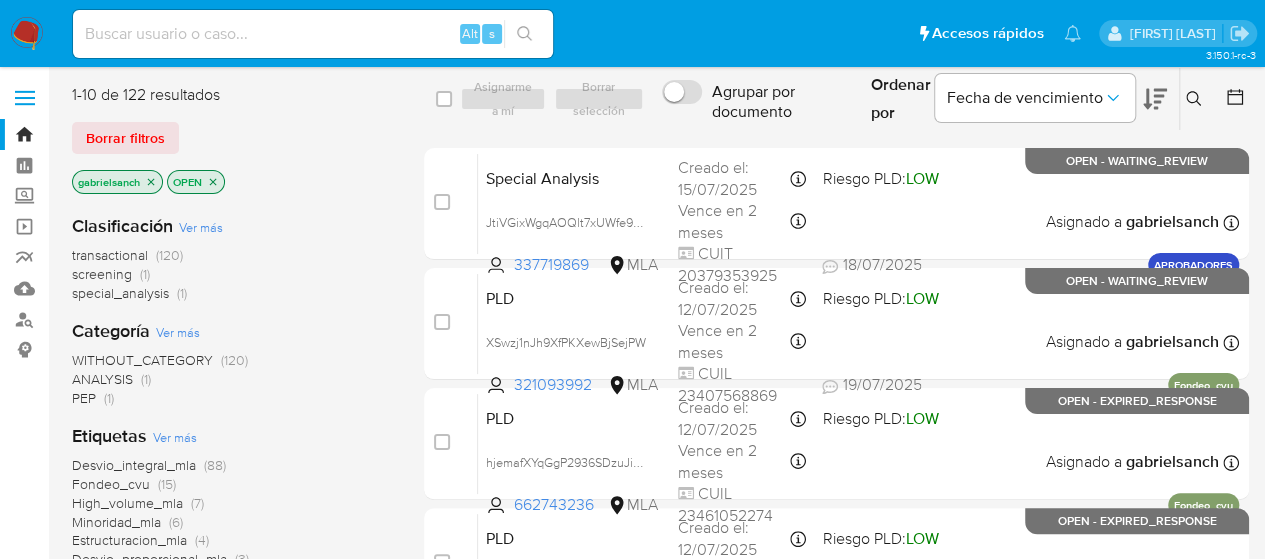 click at bounding box center (313, 34) 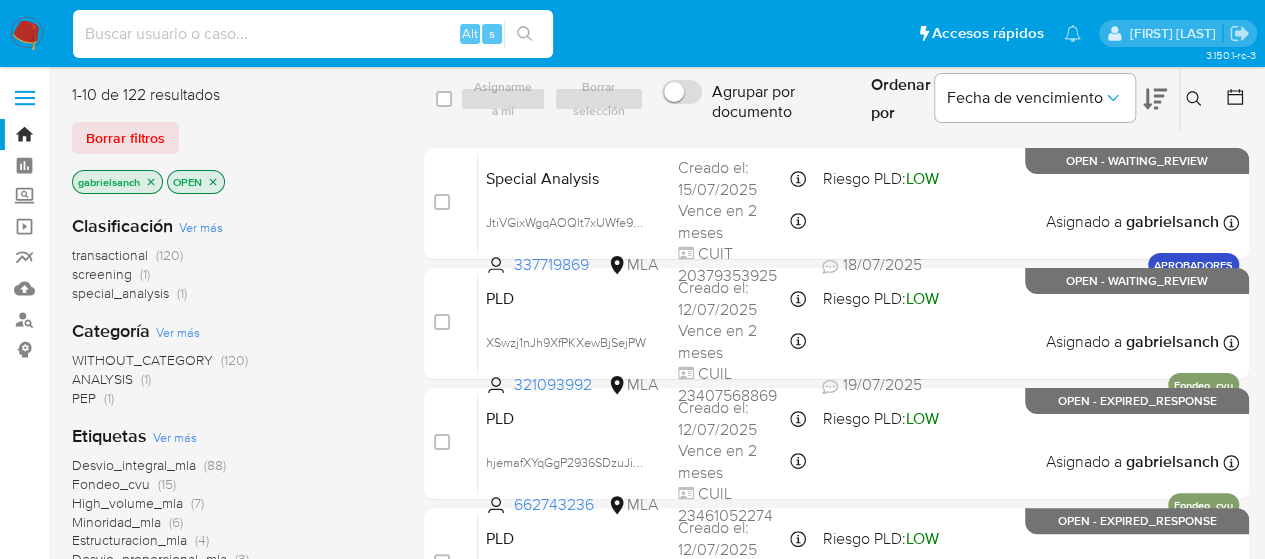 paste on "IM9ceABVGmaPh1uUW3SPZ4Vl" 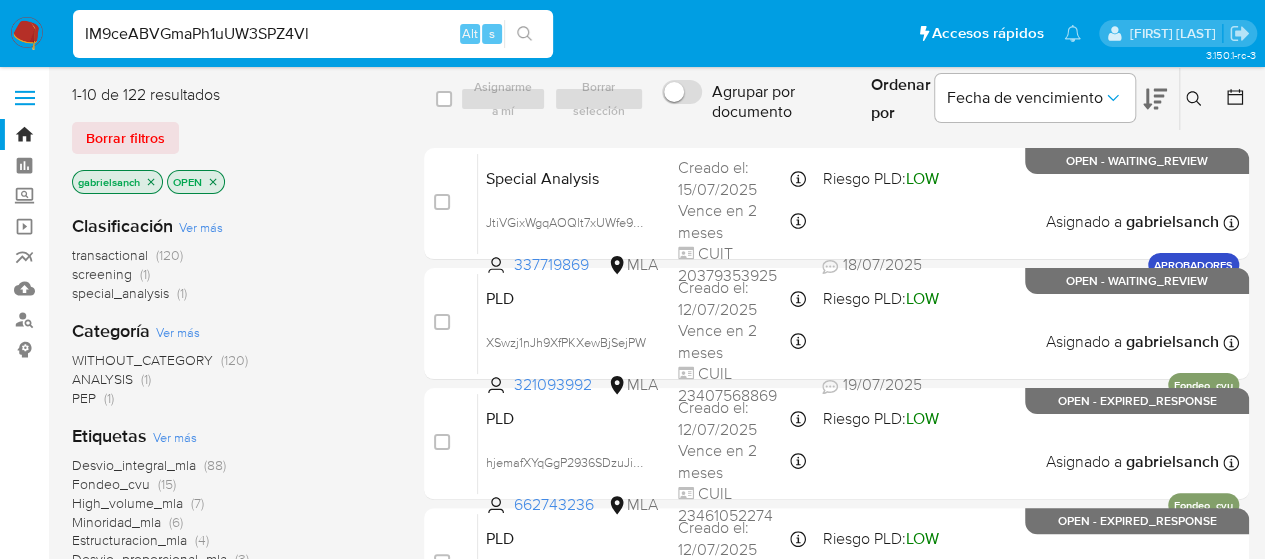 type on "IM9ceABVGmaPh1uUW3SPZ4Vl" 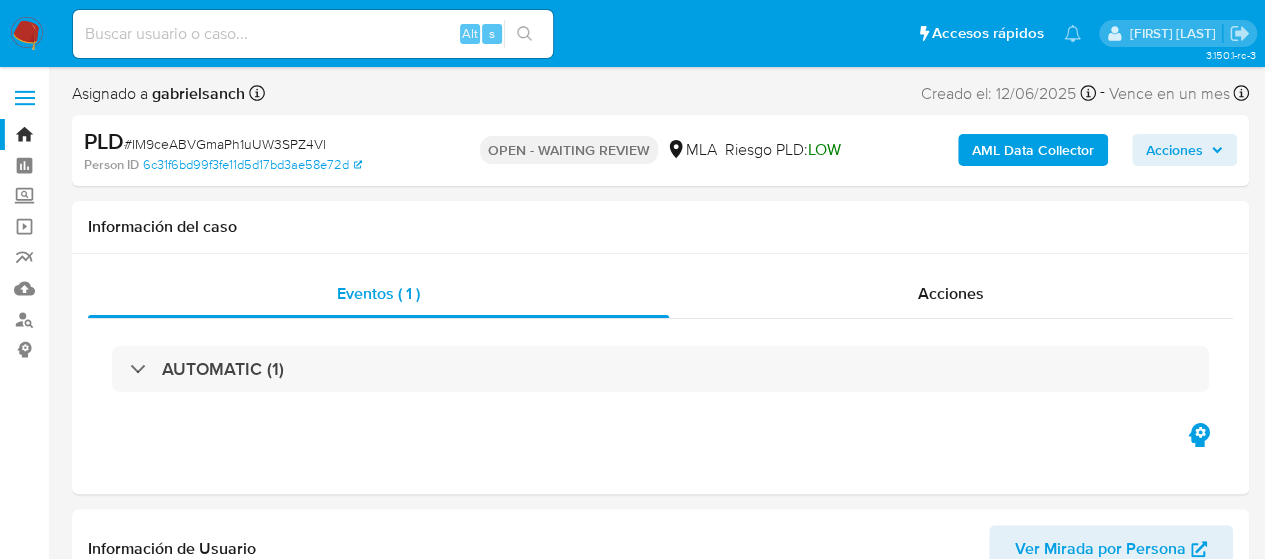 select on "10" 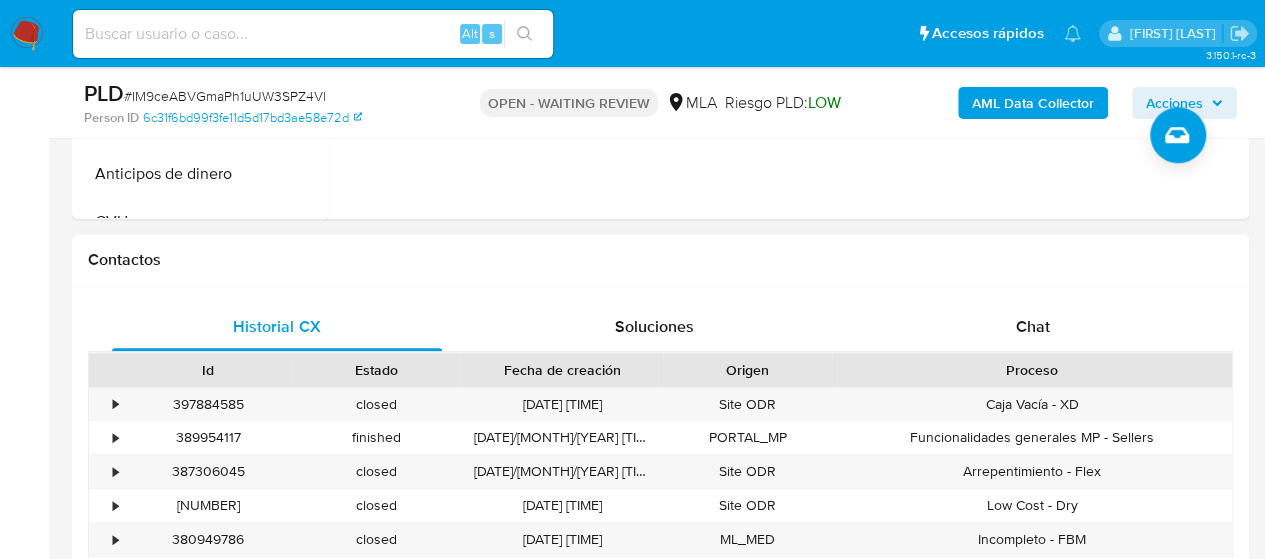 scroll, scrollTop: 900, scrollLeft: 0, axis: vertical 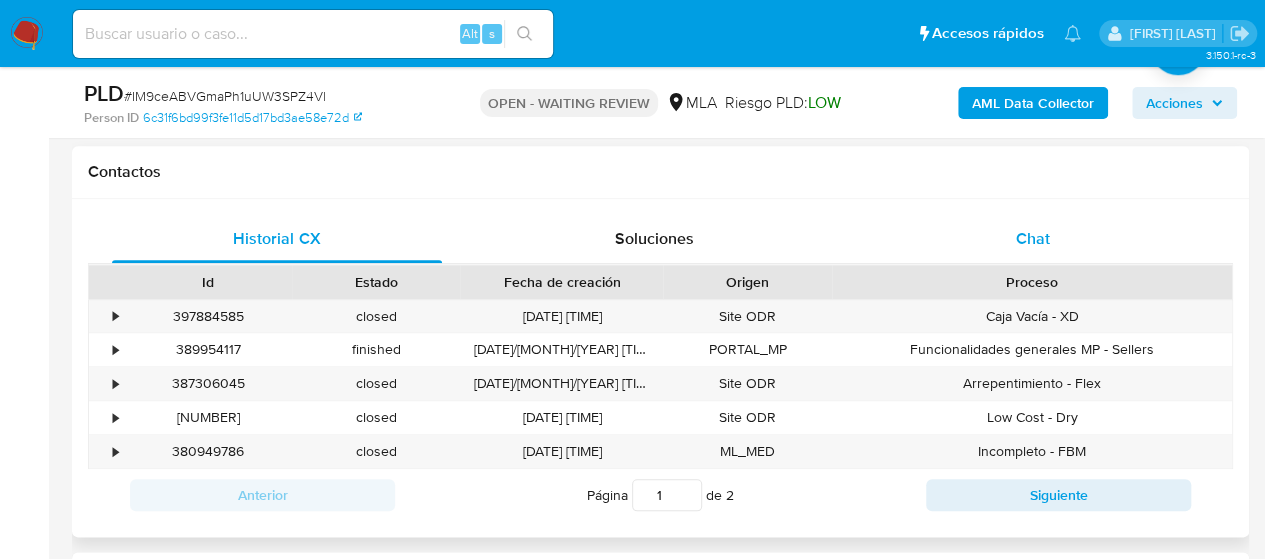 click on "Chat" at bounding box center [1033, 239] 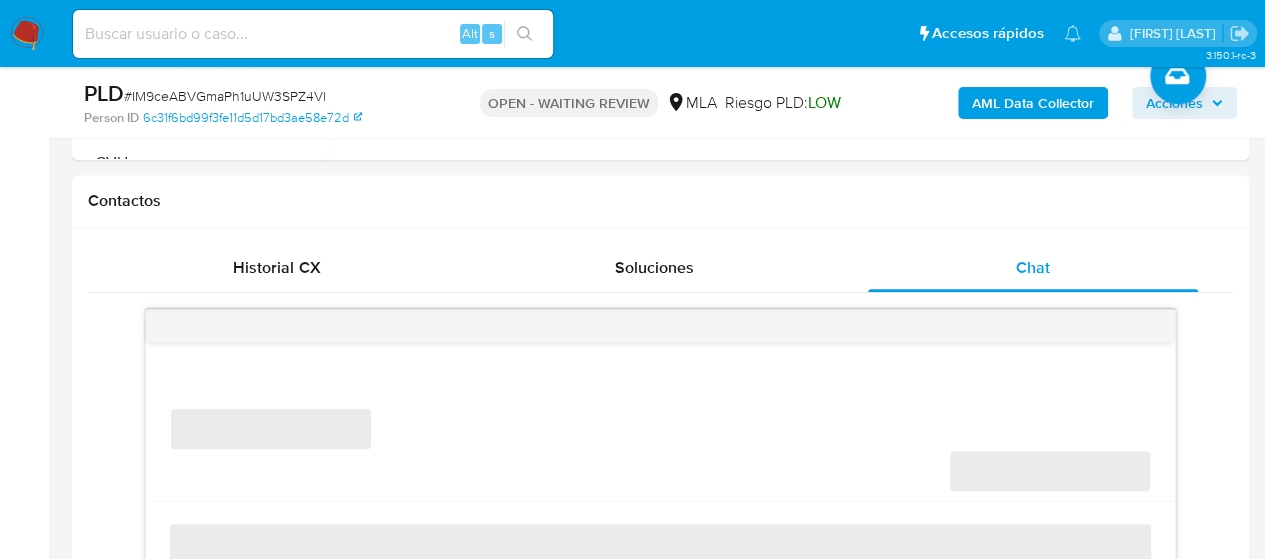 scroll, scrollTop: 900, scrollLeft: 0, axis: vertical 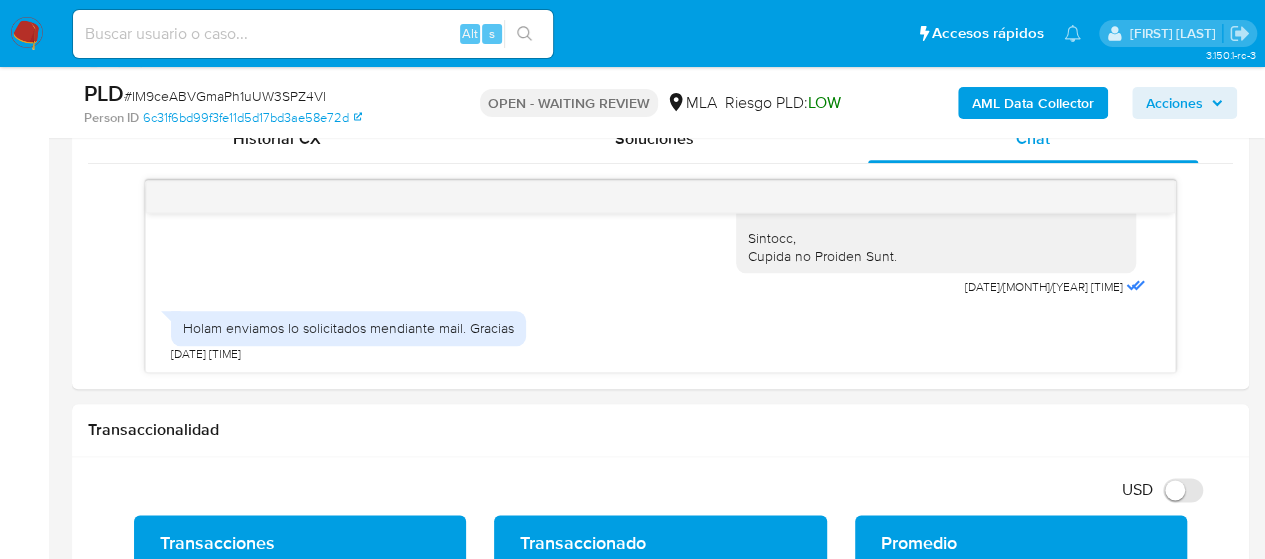 click on "Pausado Ver notificaciones Alt s Accesos rápidos   Presiona las siguientes teclas para acceder a algunas de las funciones Buscar caso o usuario Alt s Volver al home Alt h Agregar un comentario Alt c Ir a la resolucion de un caso Alt r Agregar un archivo adjunto Alt a [FIRST] [LAST]" at bounding box center [632, 33] 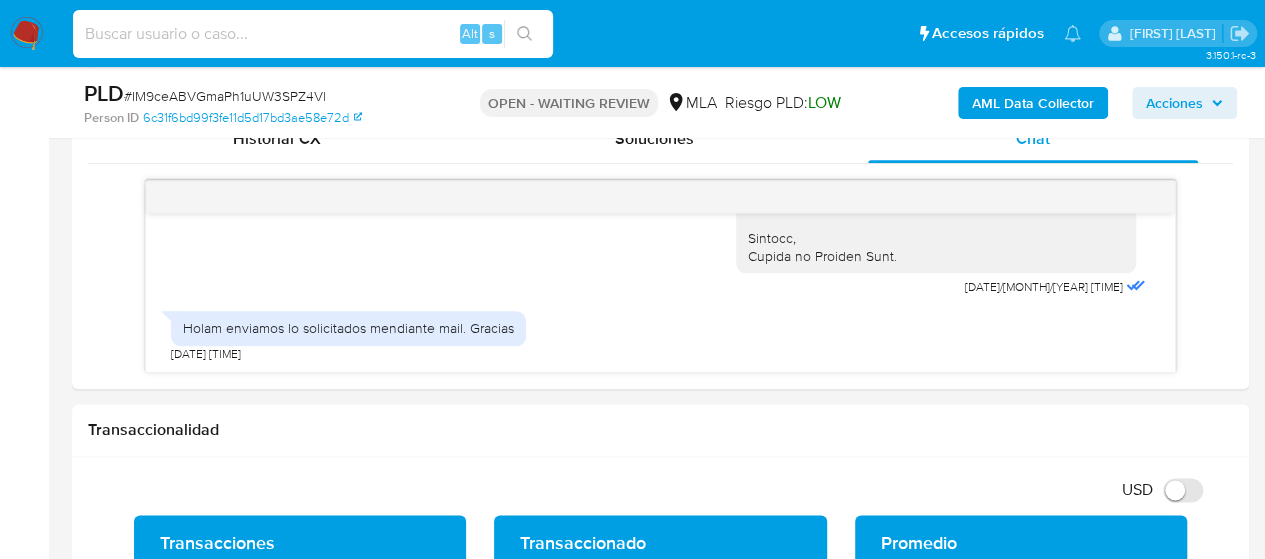 click at bounding box center [313, 34] 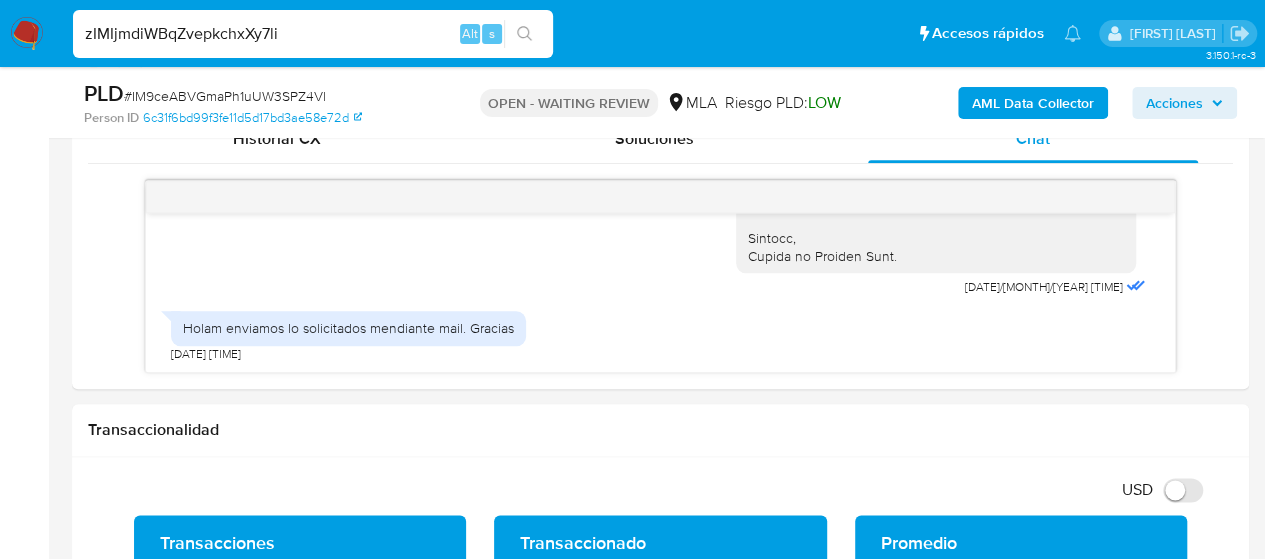 type on "zIMIjmdiWBqZvepkchxXy7li" 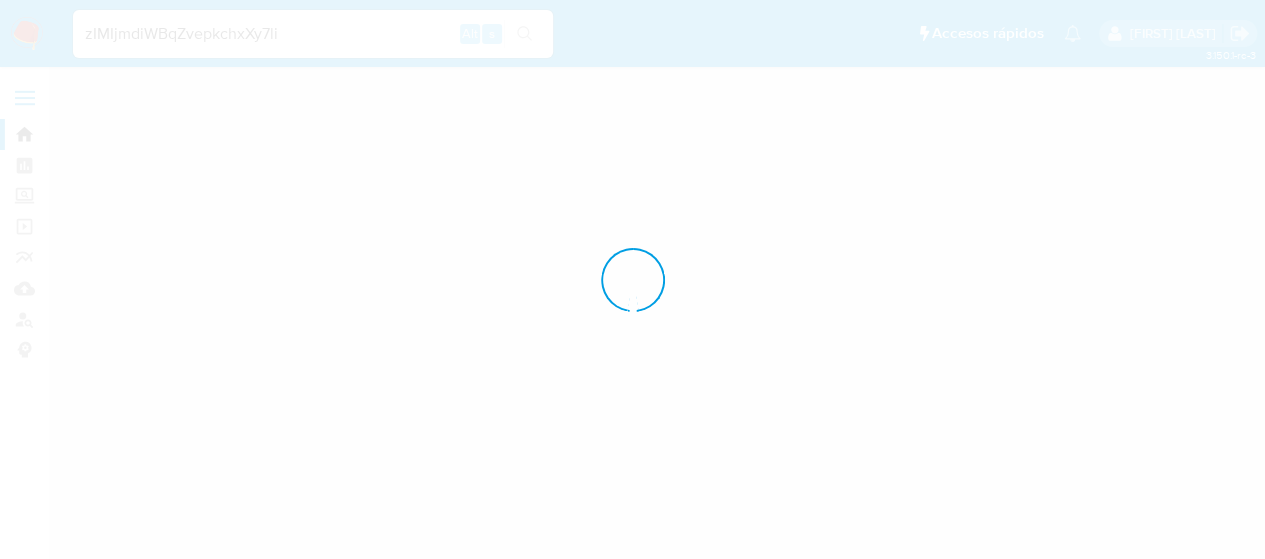scroll, scrollTop: 0, scrollLeft: 0, axis: both 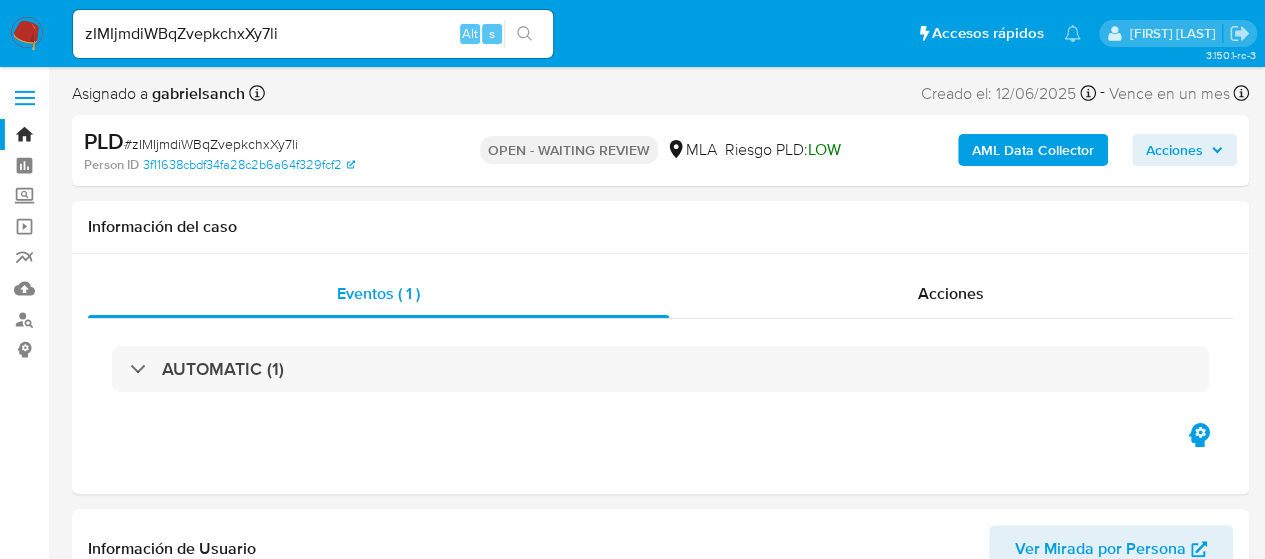 select on "10" 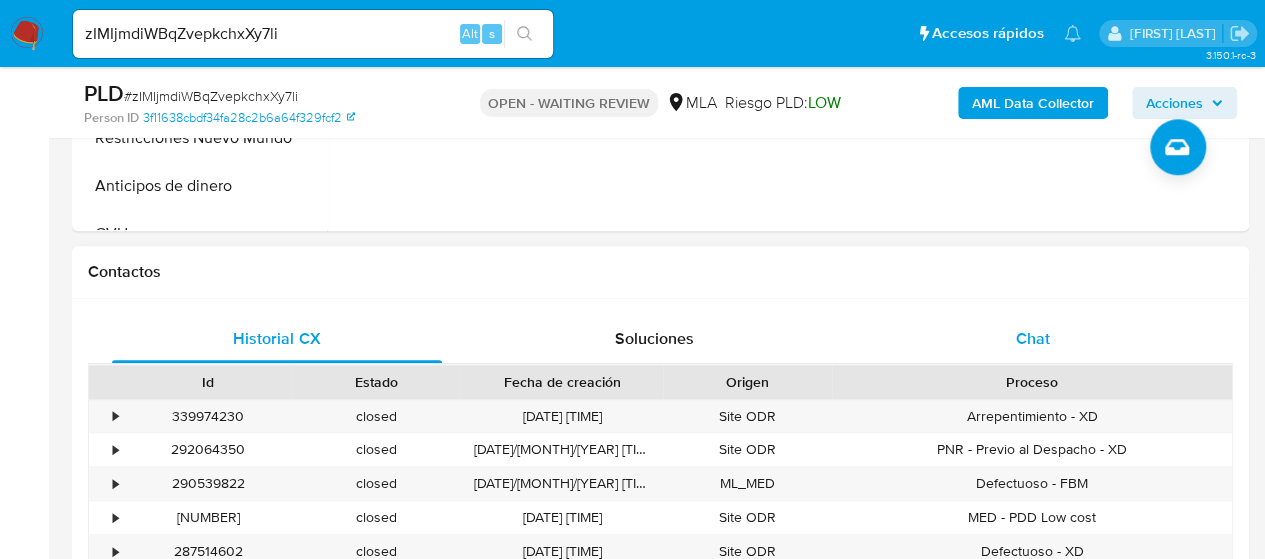 click on "Chat" at bounding box center (1033, 338) 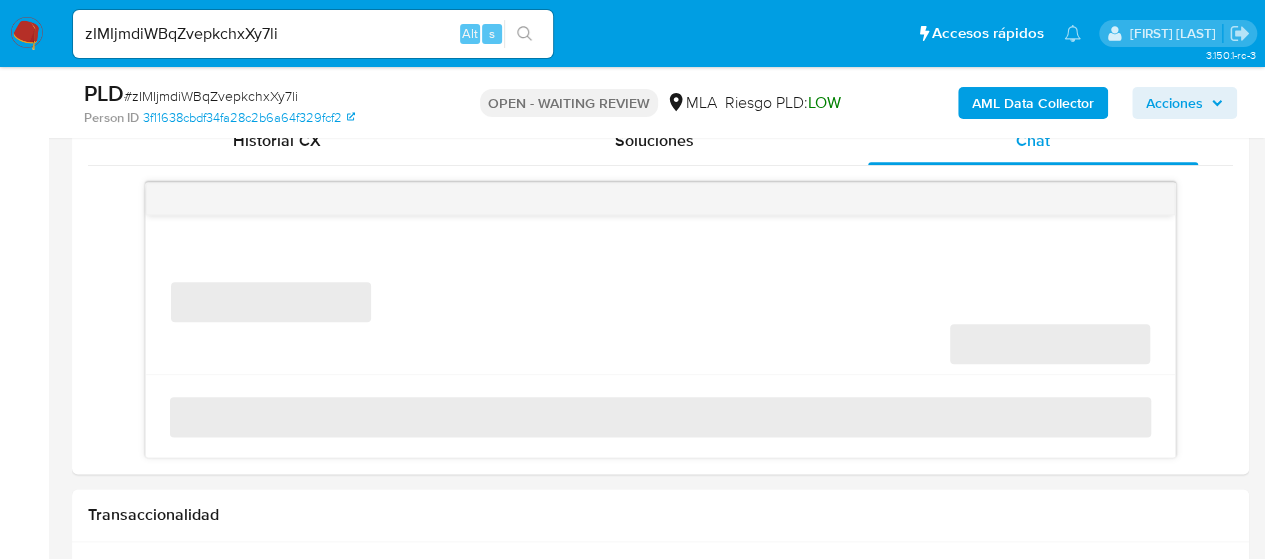 scroll, scrollTop: 1000, scrollLeft: 0, axis: vertical 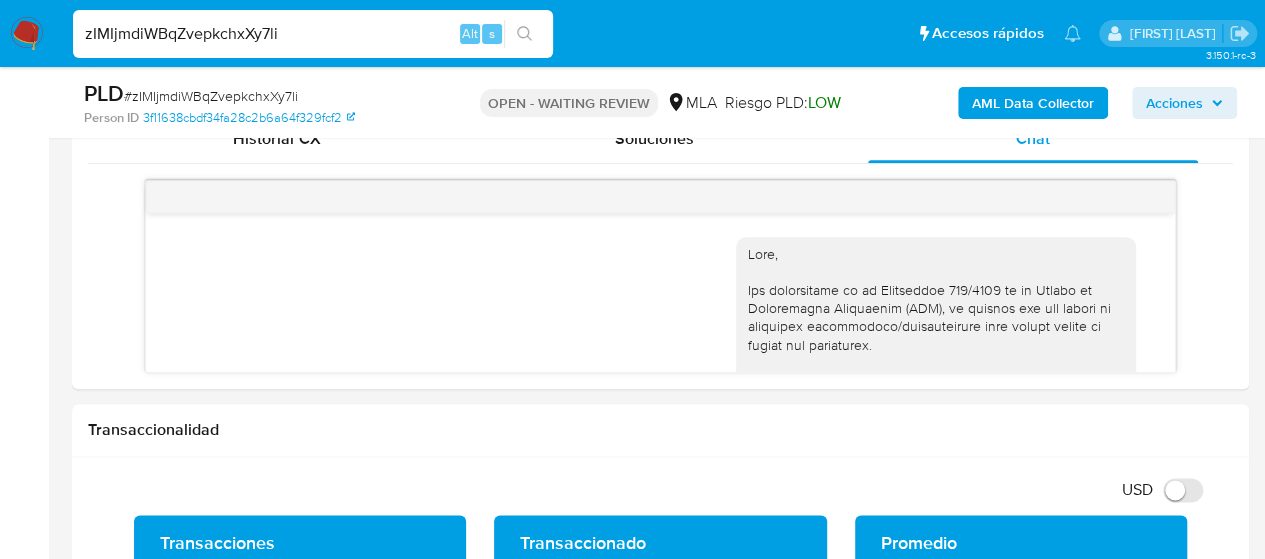 click on "zIMIjmdiWBqZvepkchxXy7li" at bounding box center (313, 34) 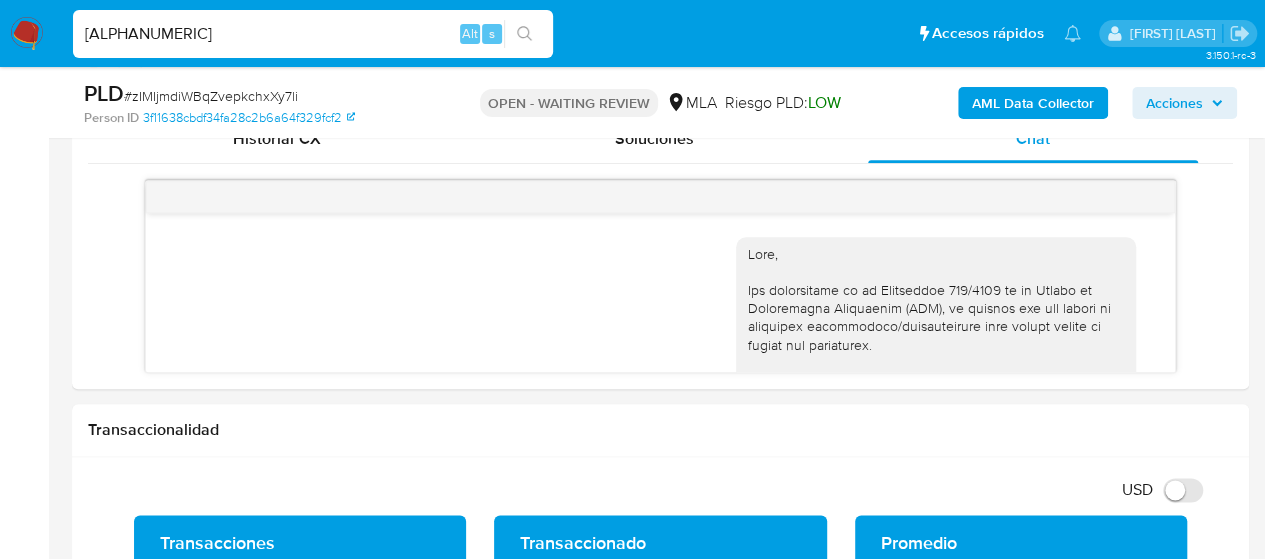 type on "[ALPHANUMERIC]" 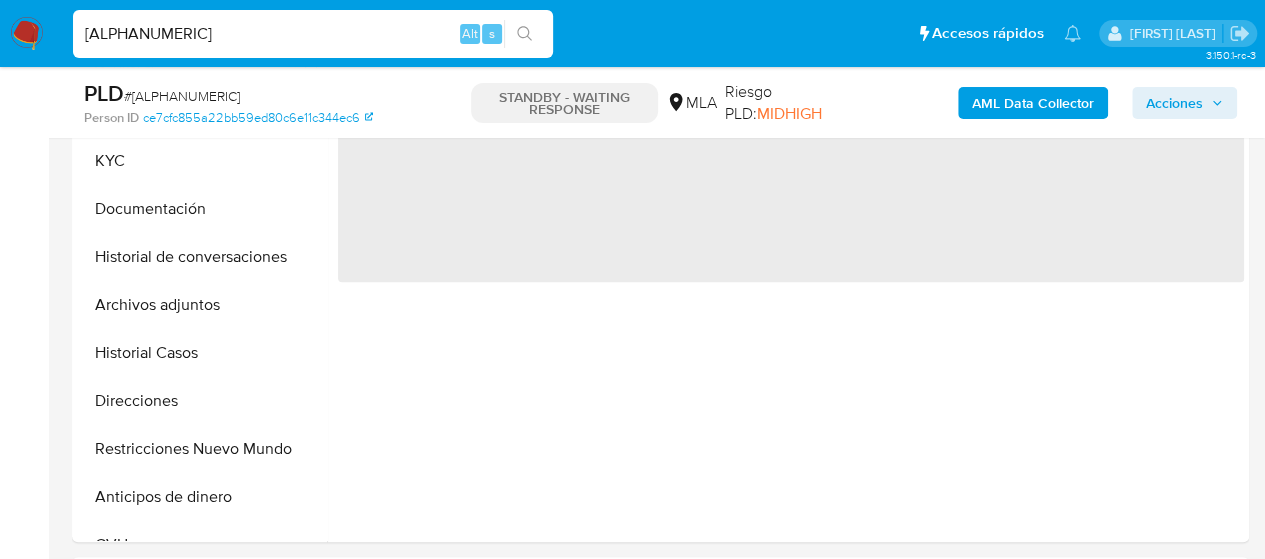 scroll, scrollTop: 500, scrollLeft: 0, axis: vertical 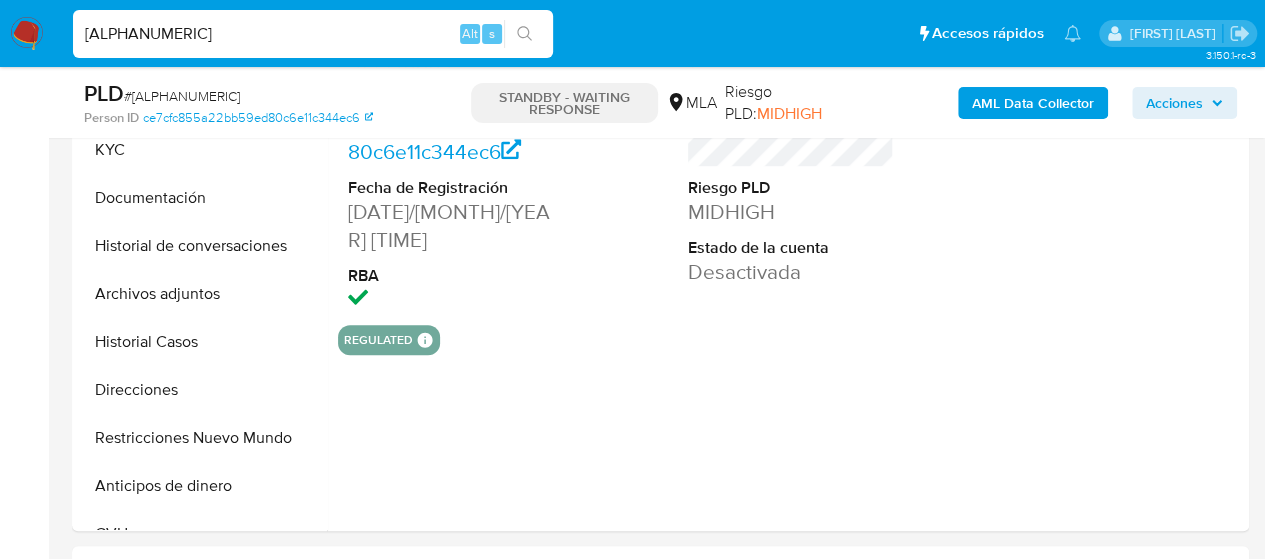 select on "10" 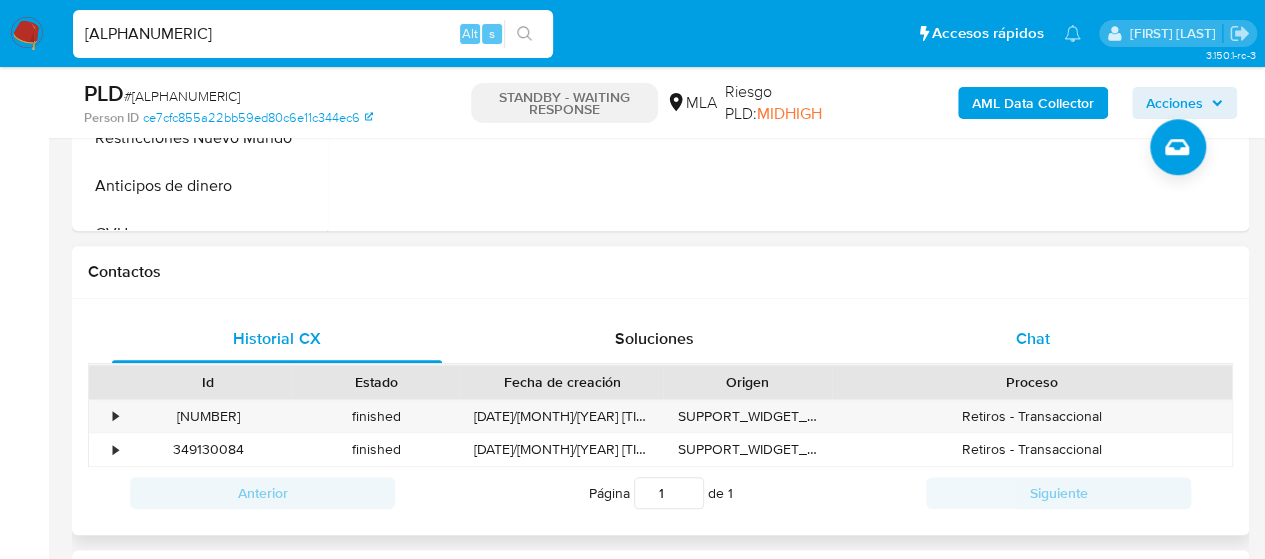 click on "Chat" at bounding box center [1033, 338] 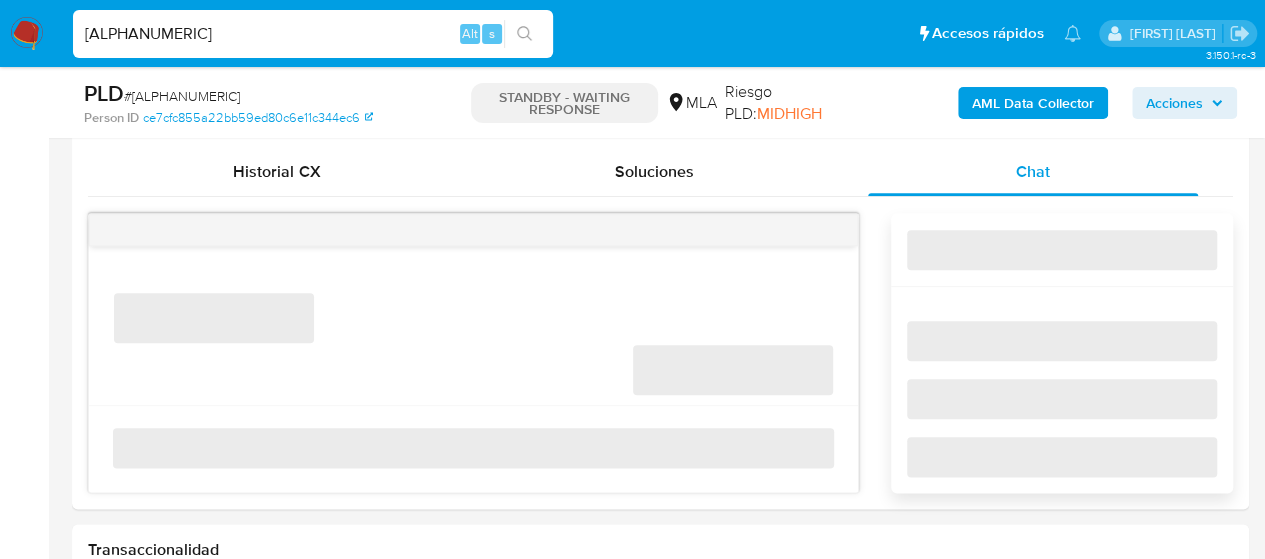 scroll, scrollTop: 1000, scrollLeft: 0, axis: vertical 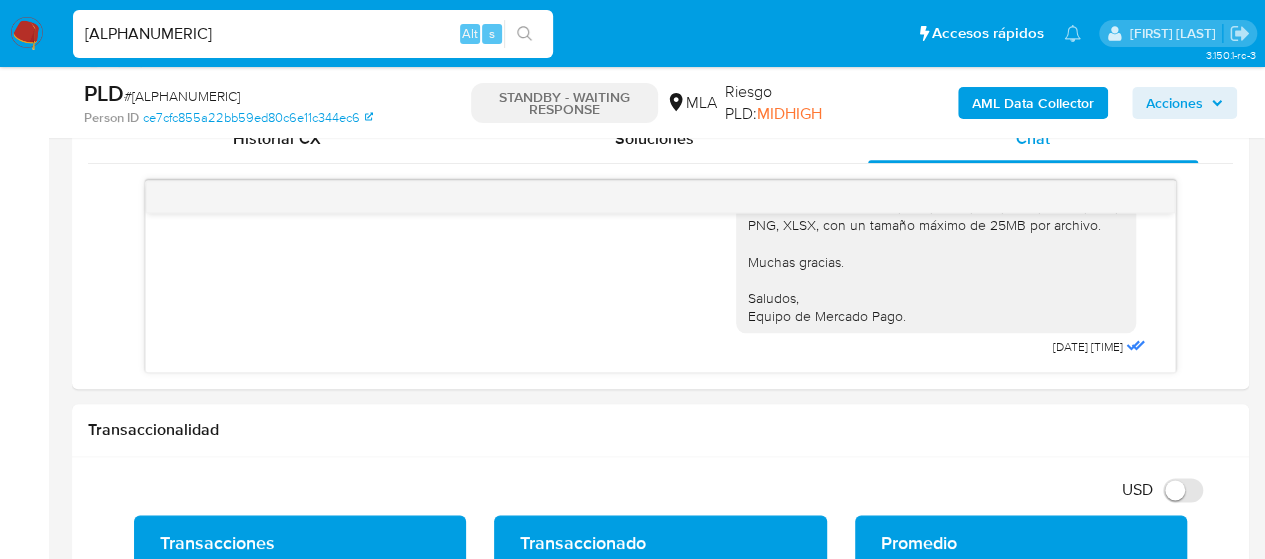 click on "[ALPHANUMERIC]" at bounding box center [313, 34] 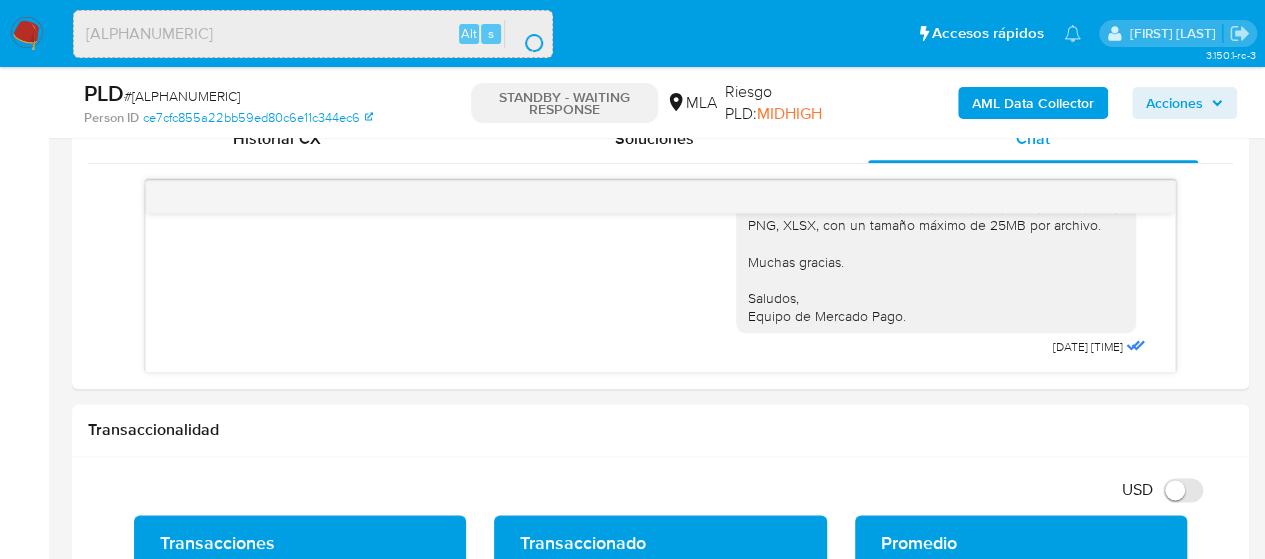 scroll, scrollTop: 0, scrollLeft: 0, axis: both 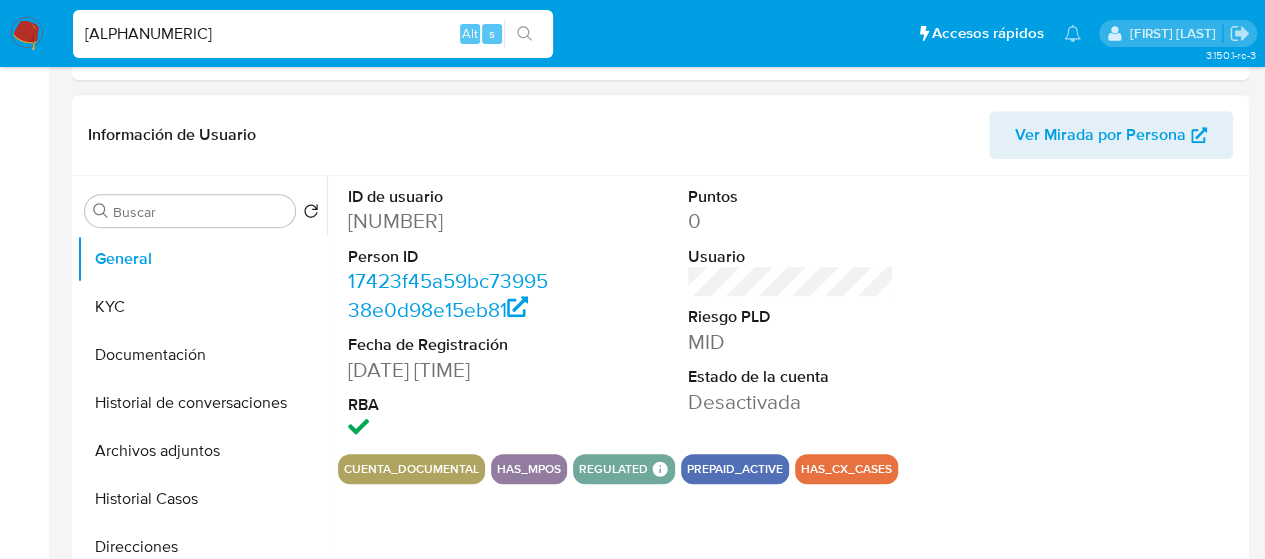 select on "10" 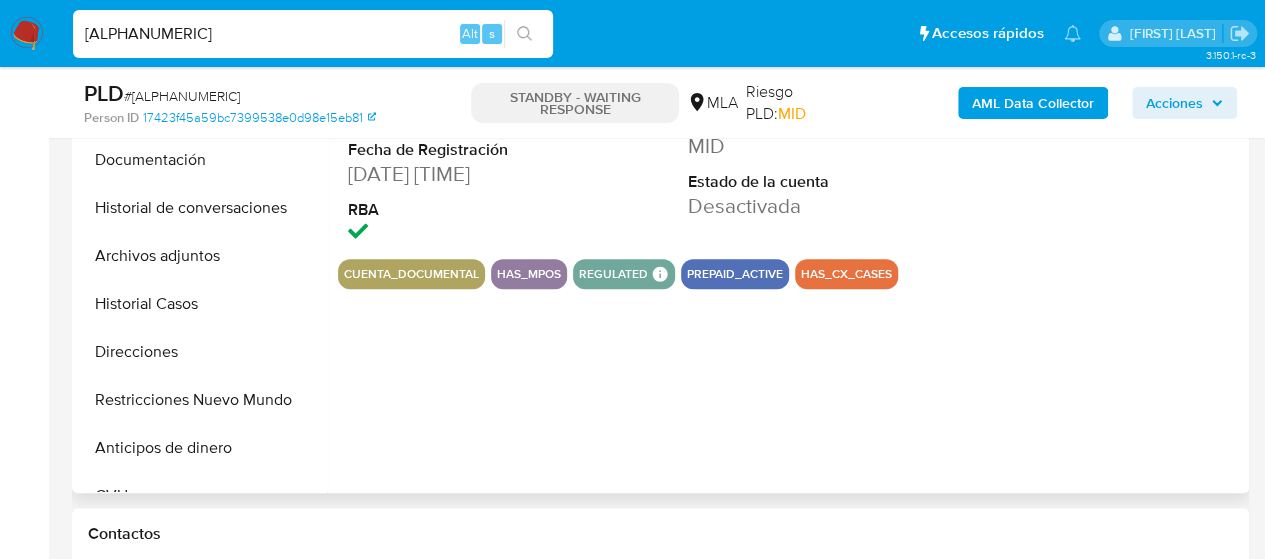 scroll, scrollTop: 800, scrollLeft: 0, axis: vertical 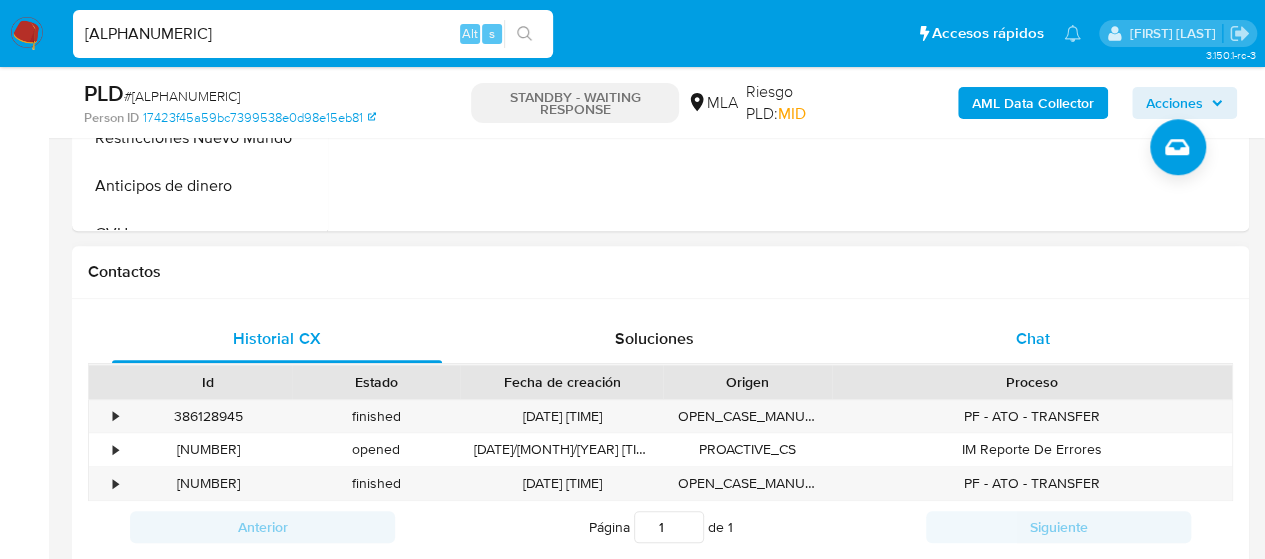 click on "Chat" at bounding box center [1033, 339] 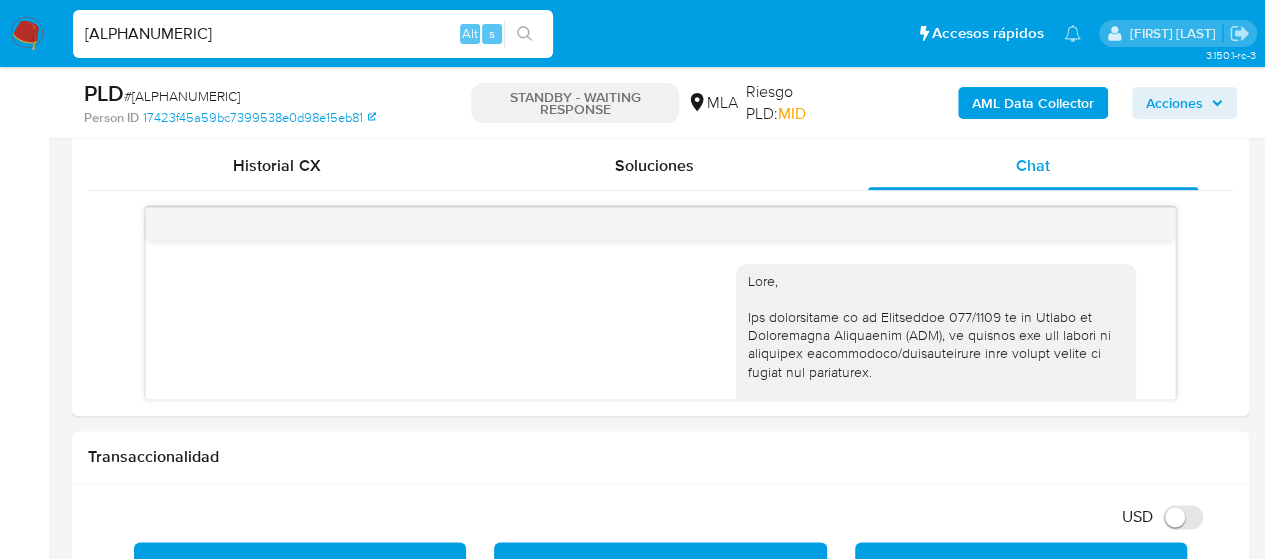 scroll, scrollTop: 1000, scrollLeft: 0, axis: vertical 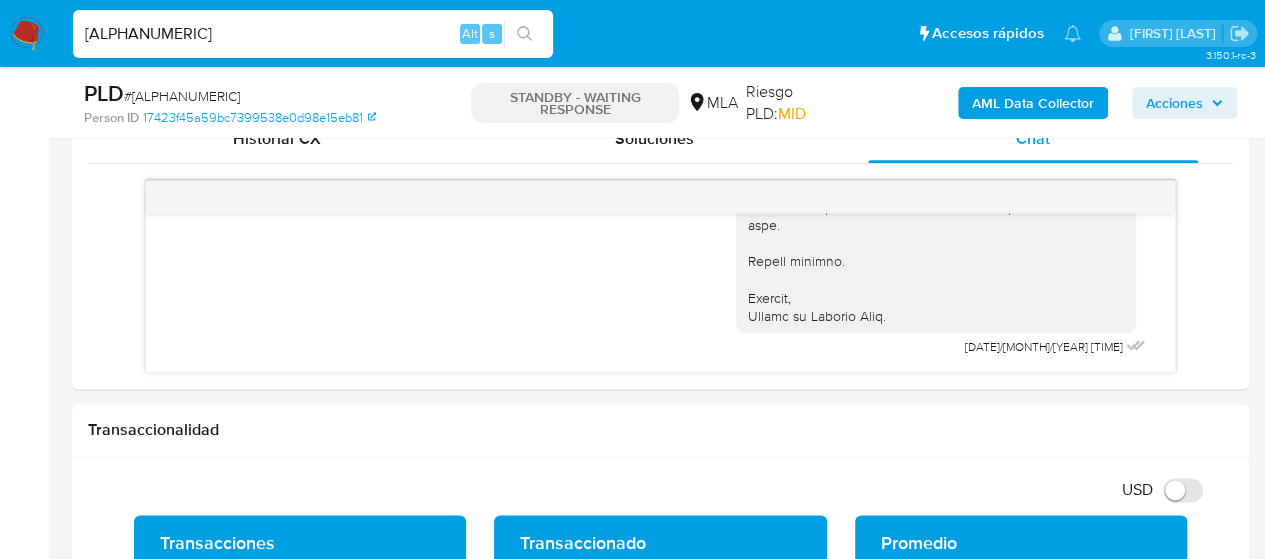 click on "[ALPHANUMERIC]" at bounding box center (313, 34) 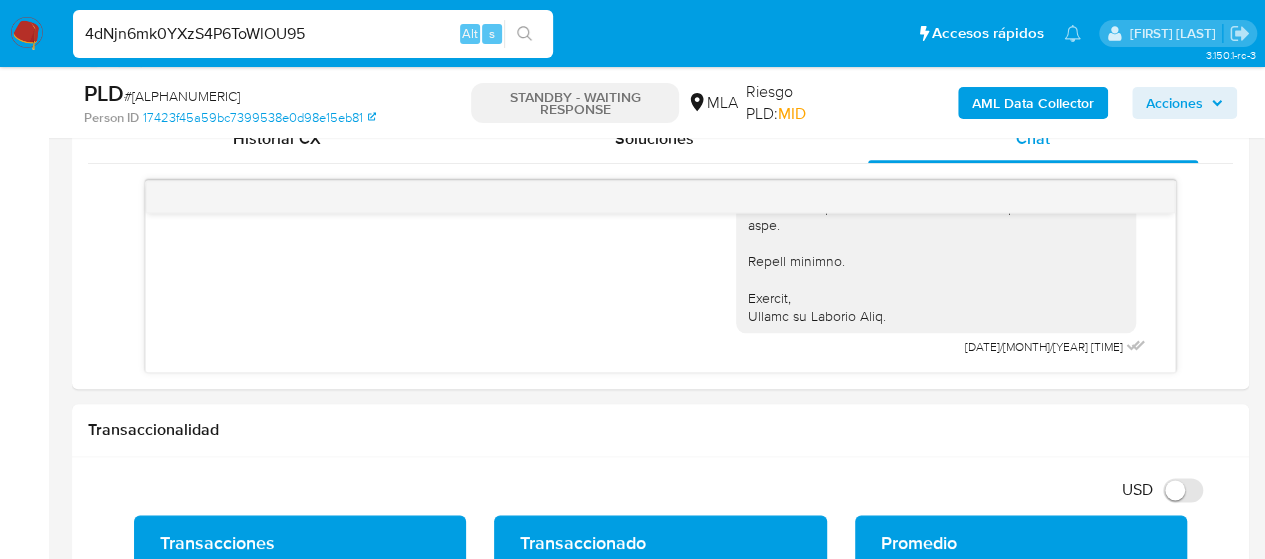 type on "4dNjn6mk0YXzS4P6ToWlOU95" 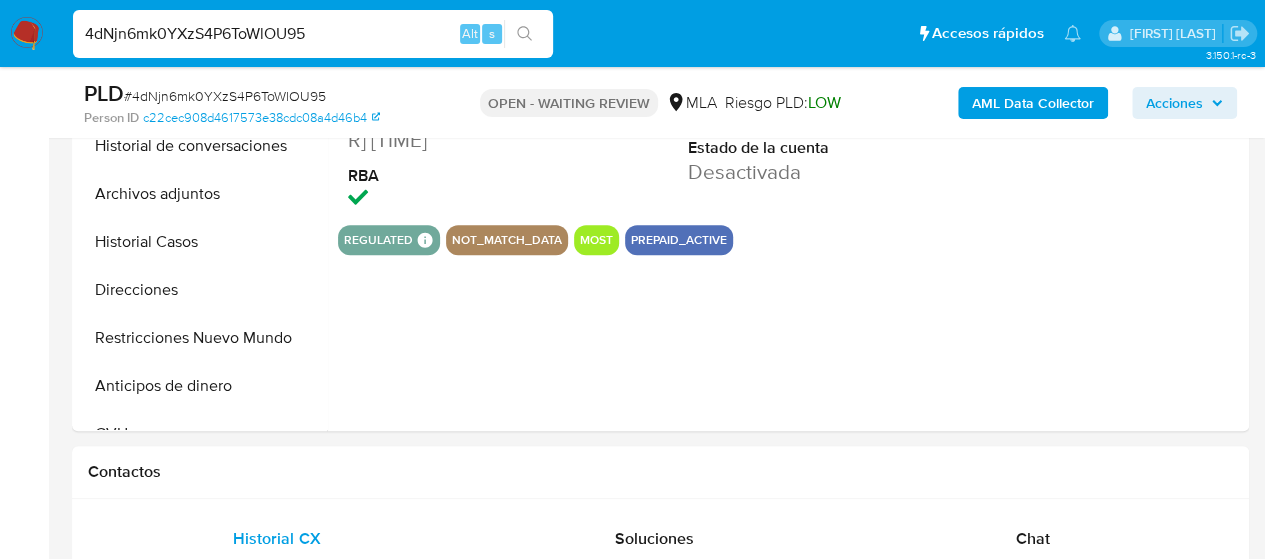 scroll, scrollTop: 900, scrollLeft: 0, axis: vertical 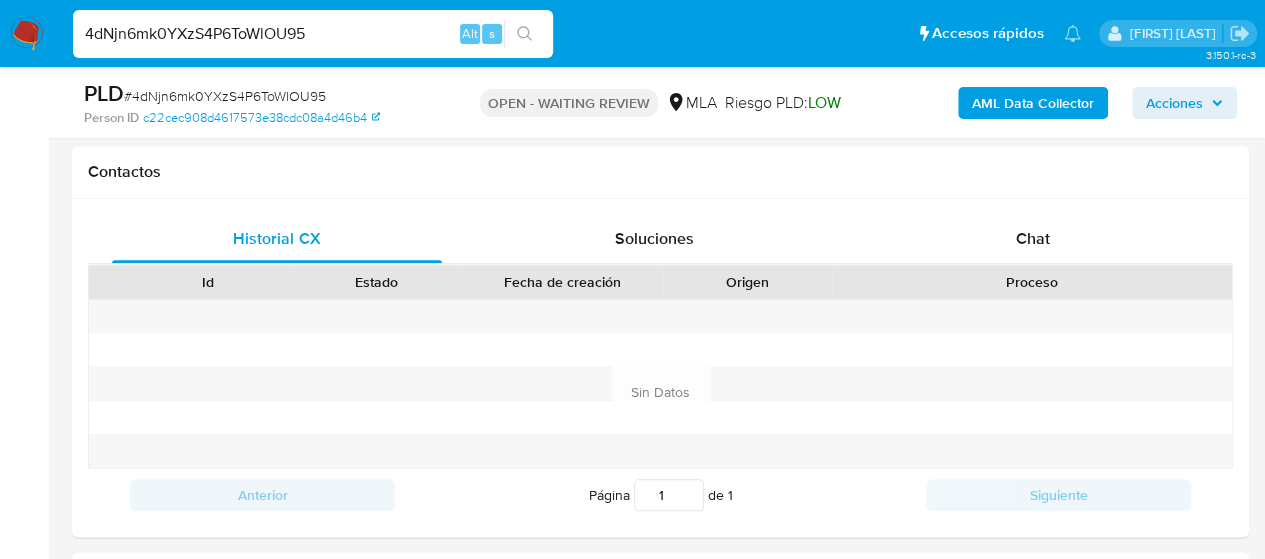 select on "10" 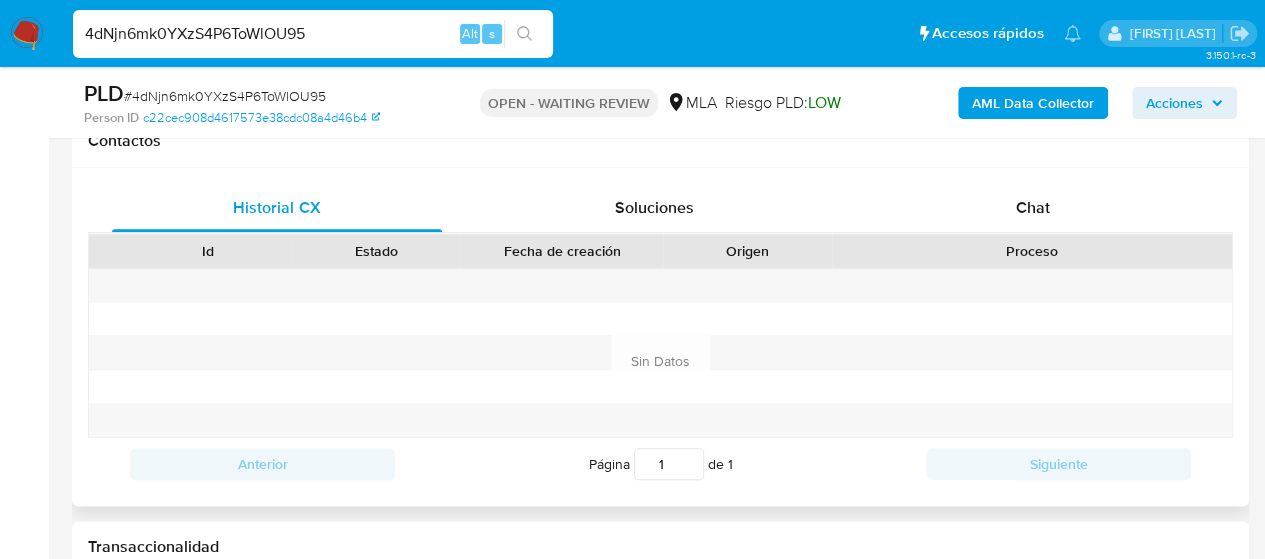 scroll, scrollTop: 900, scrollLeft: 0, axis: vertical 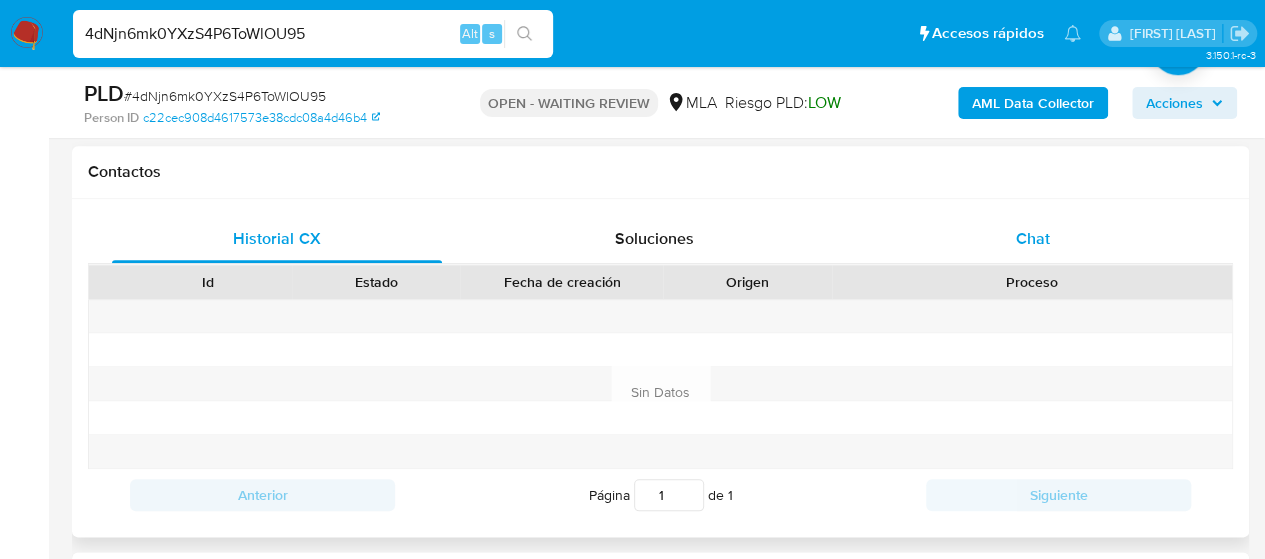click on "Chat" at bounding box center [1033, 239] 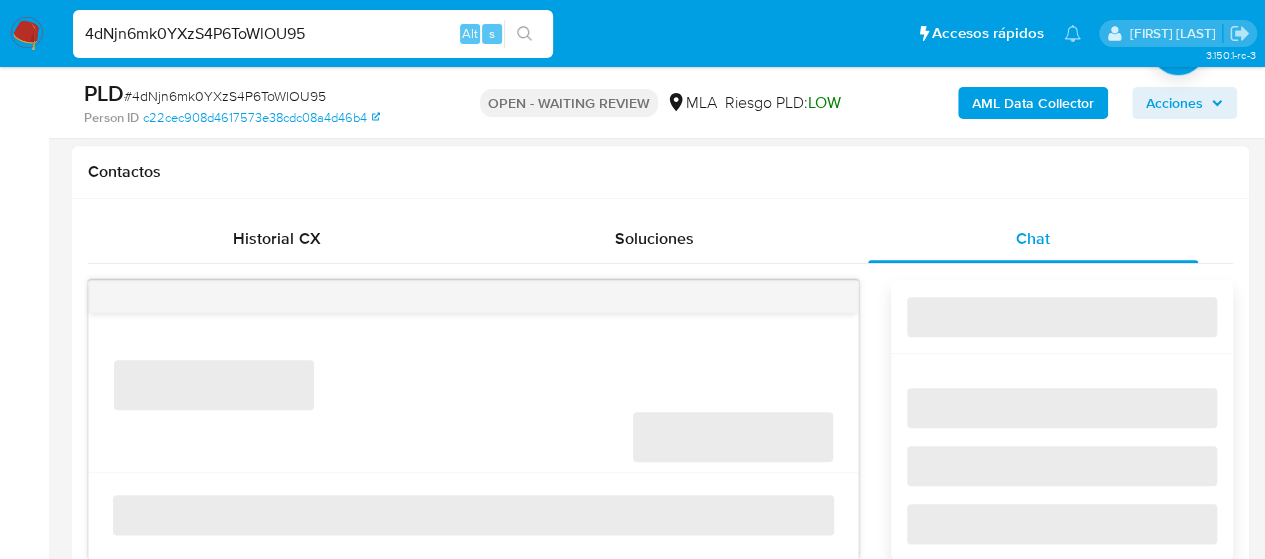 click on "Contactos" at bounding box center (660, 172) 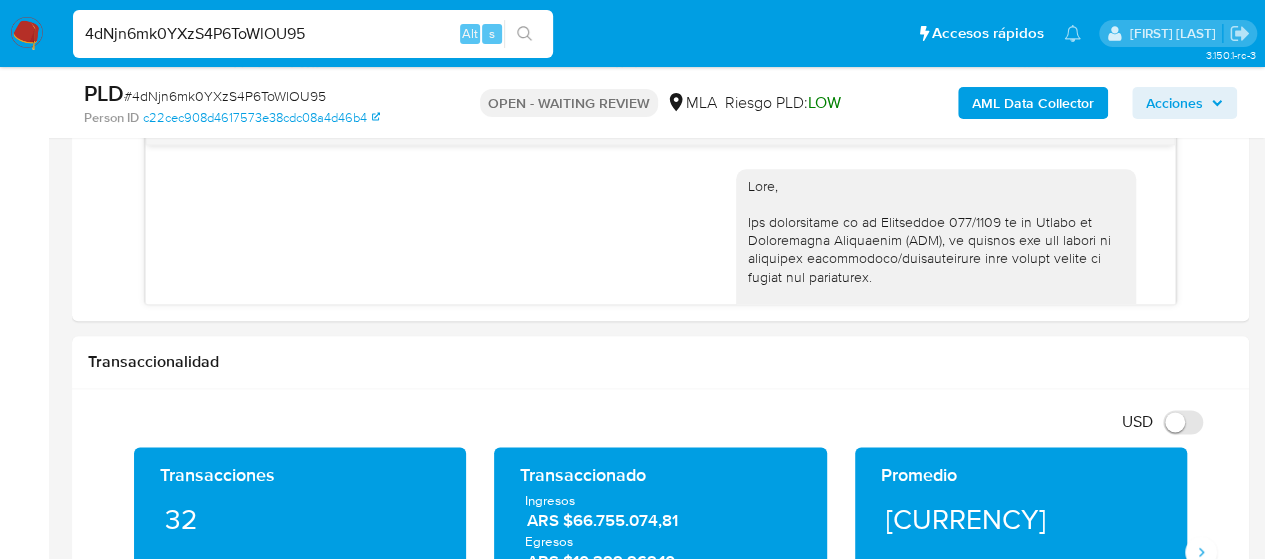 scroll, scrollTop: 1100, scrollLeft: 0, axis: vertical 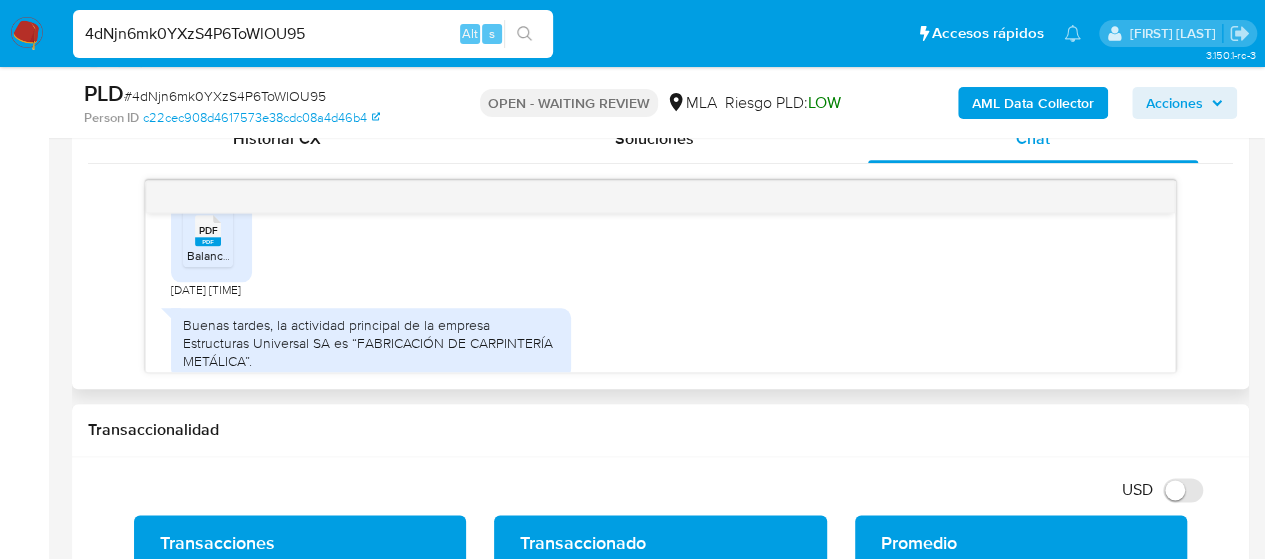 click on "PDF PDF" at bounding box center [208, 228] 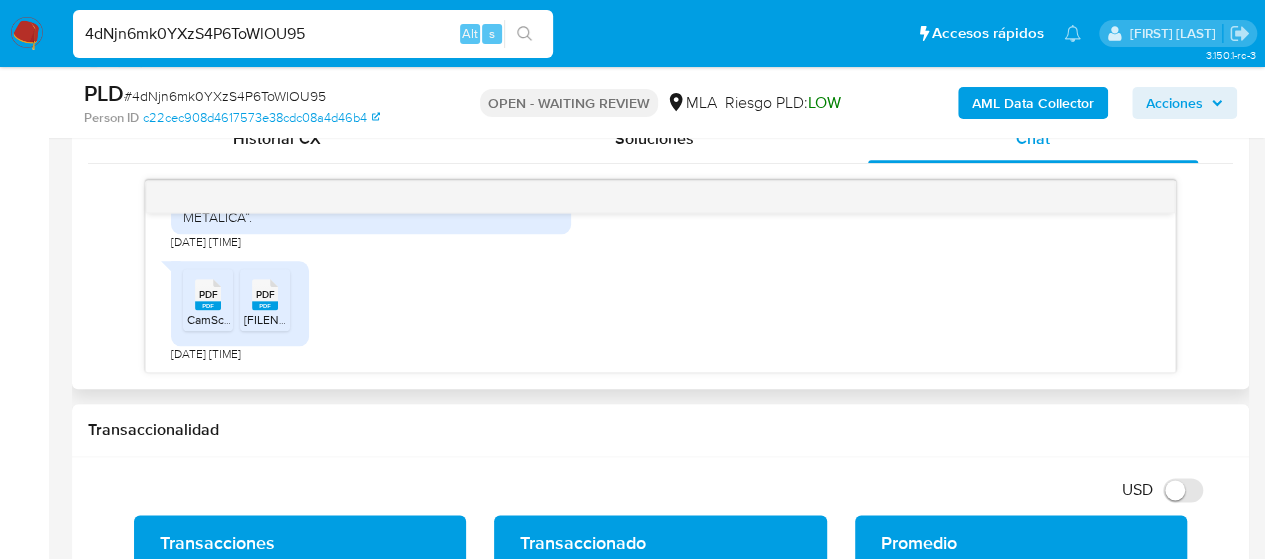 scroll, scrollTop: 4007, scrollLeft: 0, axis: vertical 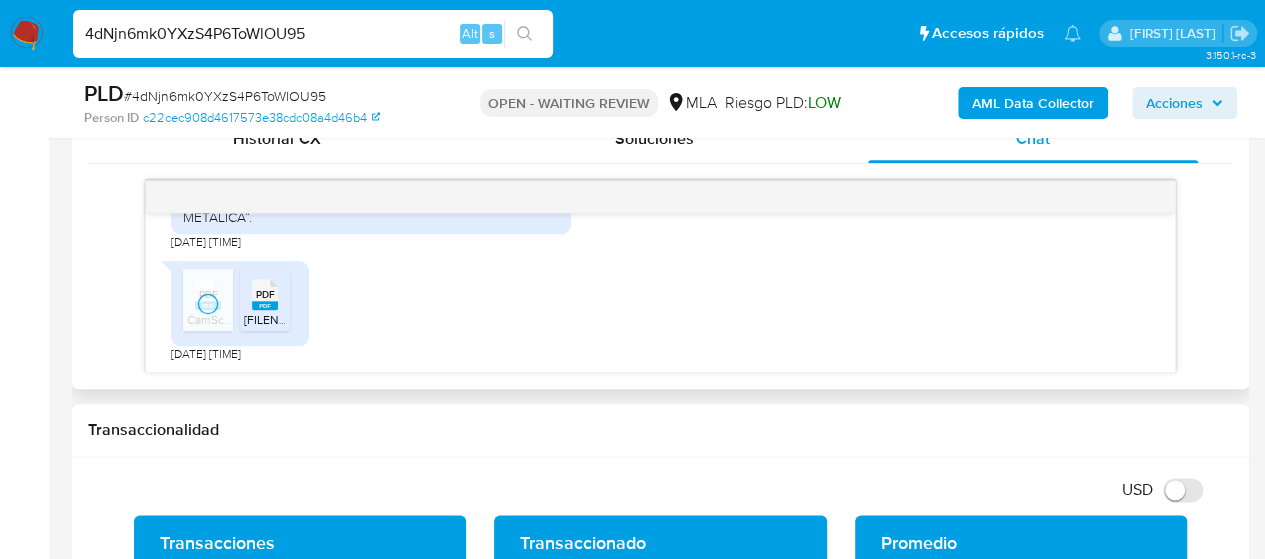 click 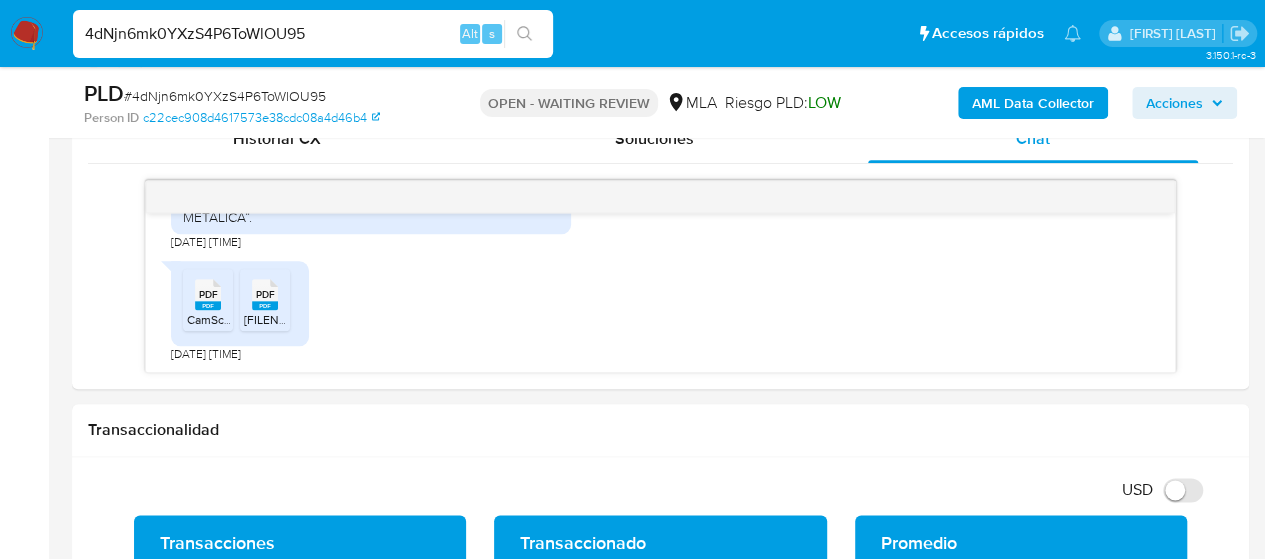 click on "4dNjn6mk0YXzS4P6ToWlOU95" at bounding box center [313, 34] 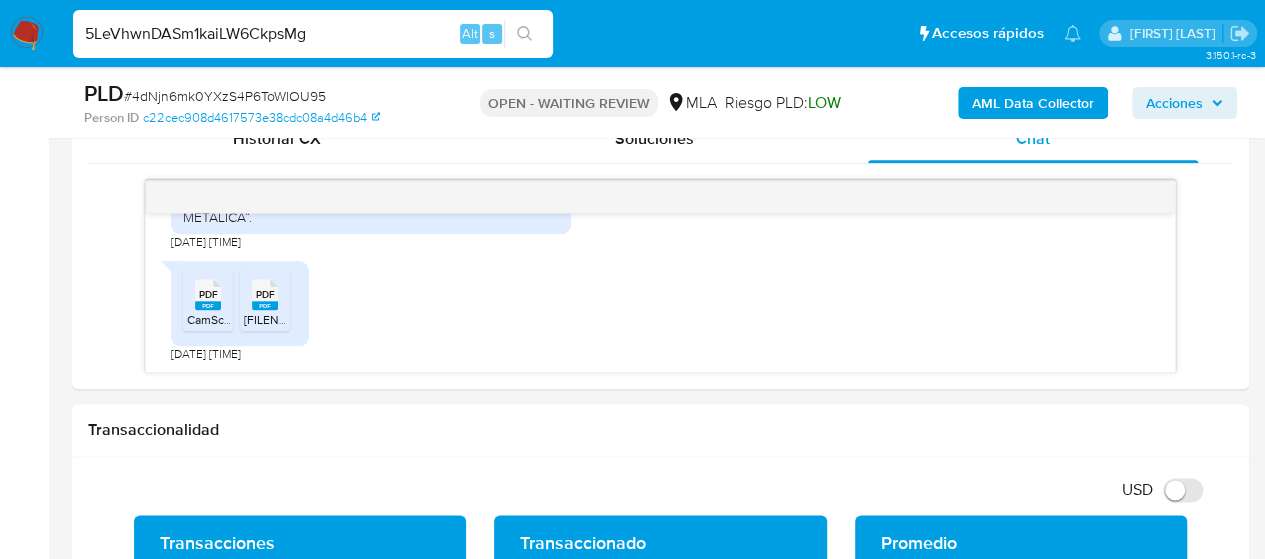 type on "5LeVhwnDASm1kaiLW6CkpsMg" 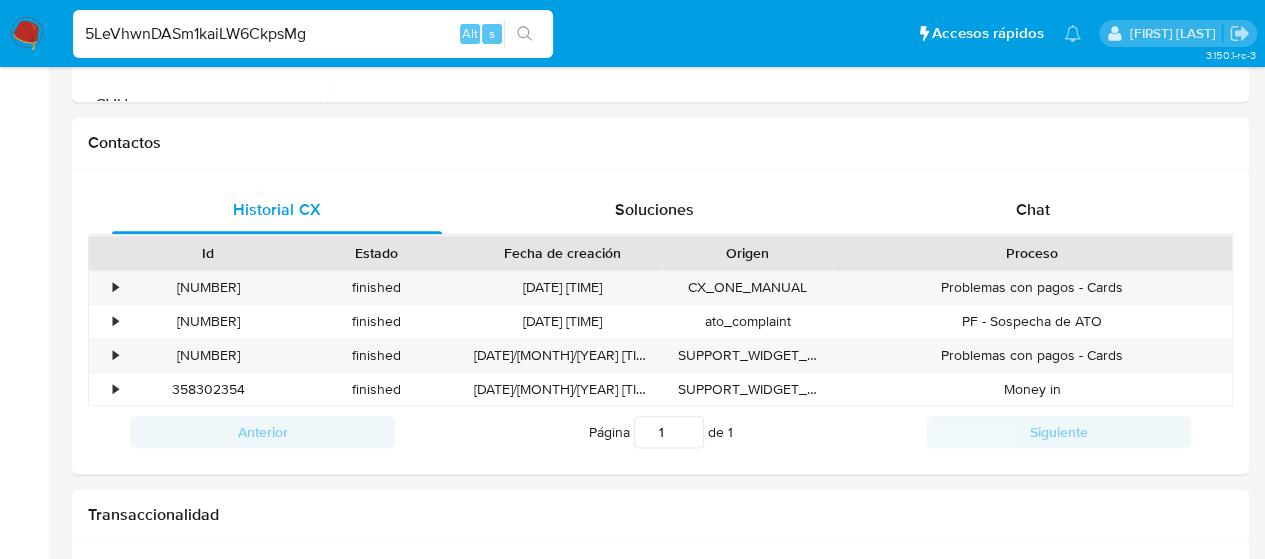 select on "10" 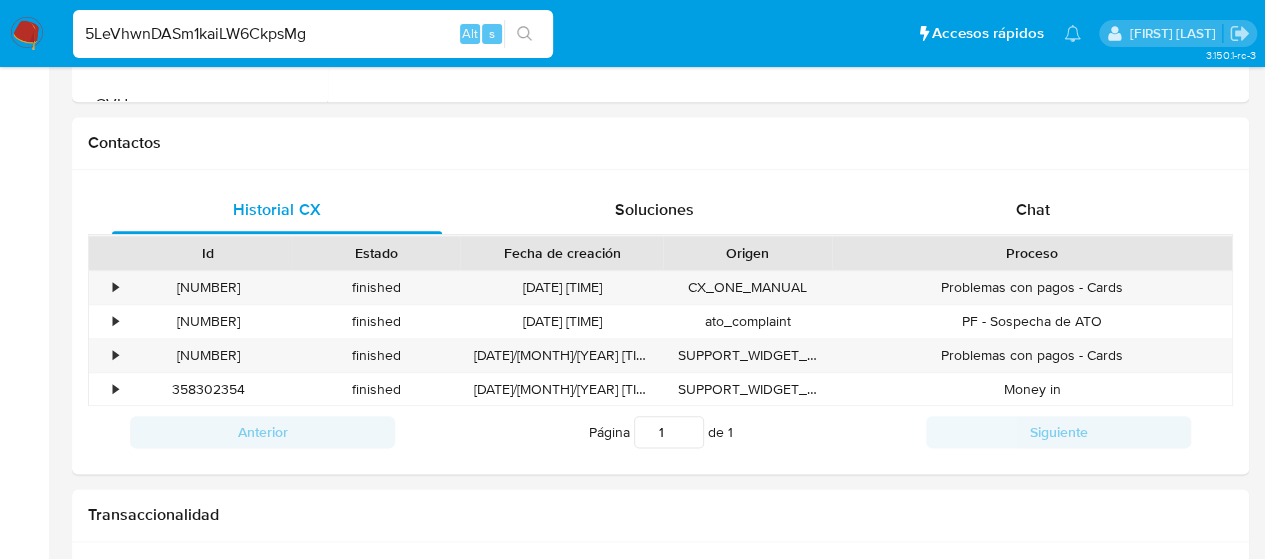 scroll, scrollTop: 0, scrollLeft: 0, axis: both 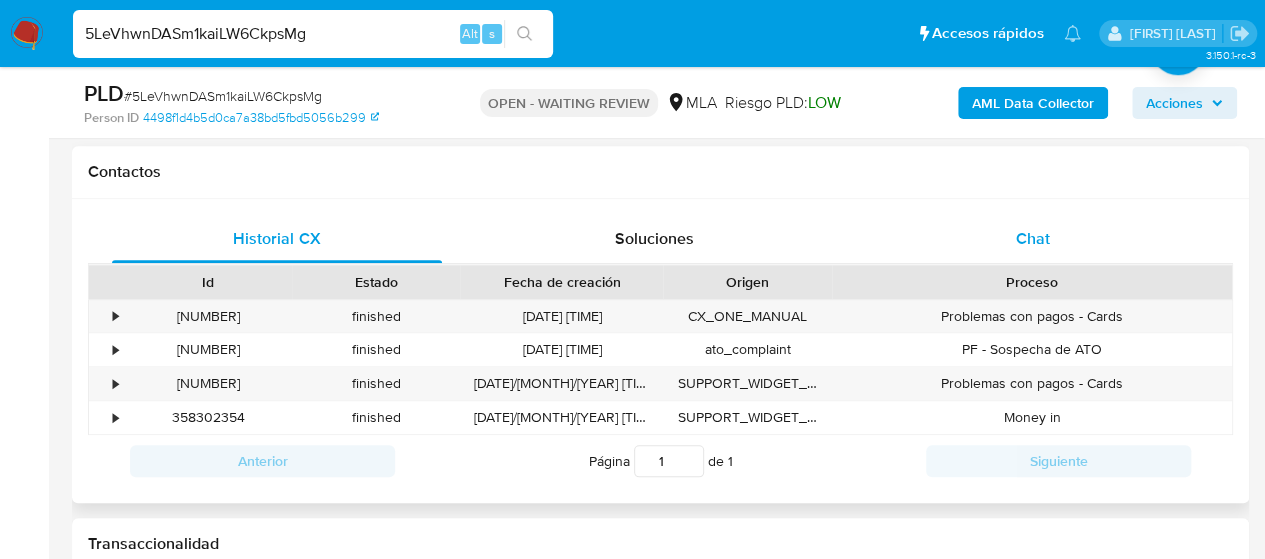 click on "Chat" at bounding box center (1033, 239) 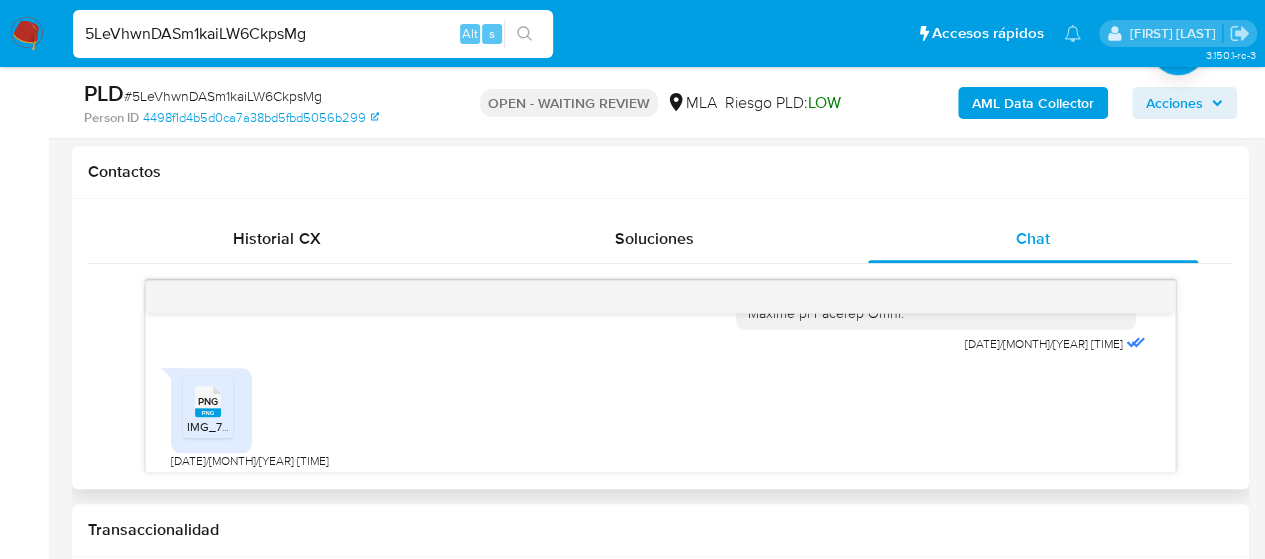 scroll, scrollTop: 2625, scrollLeft: 0, axis: vertical 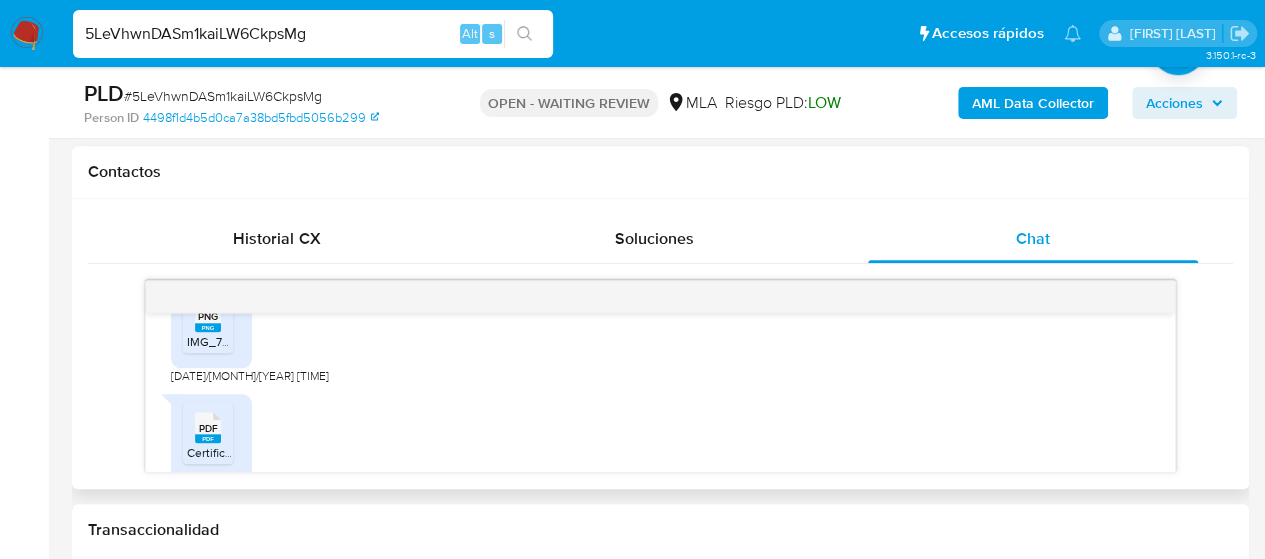 click on "[FILE_TYPE] [FILE_TYPE] [FILENAME]" at bounding box center (211, 325) 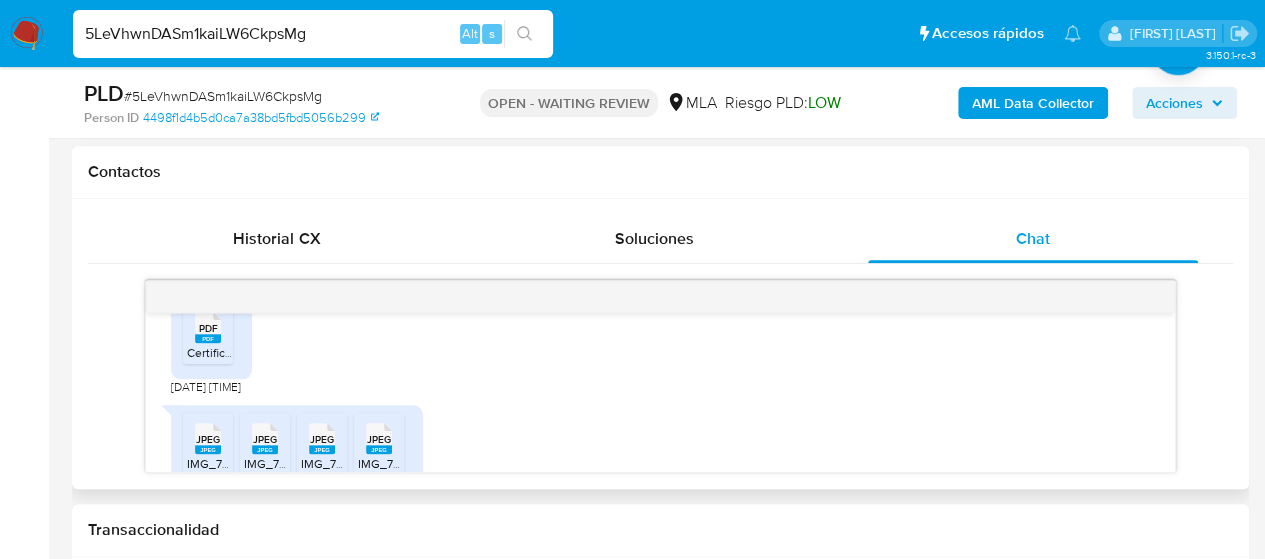 click on "PDF" 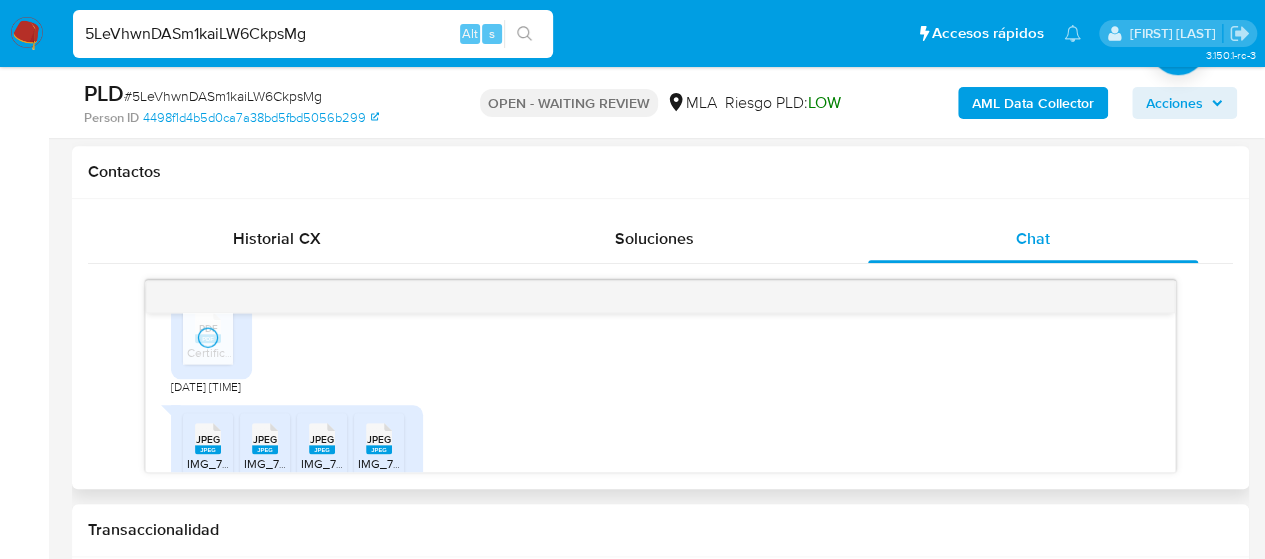 scroll, scrollTop: 2825, scrollLeft: 0, axis: vertical 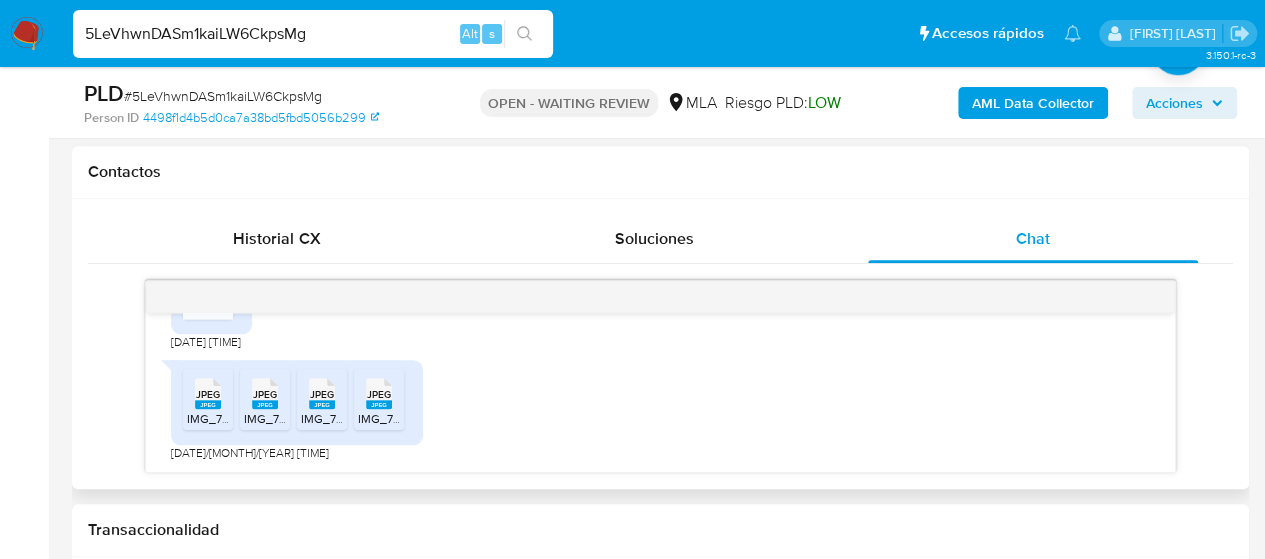 click 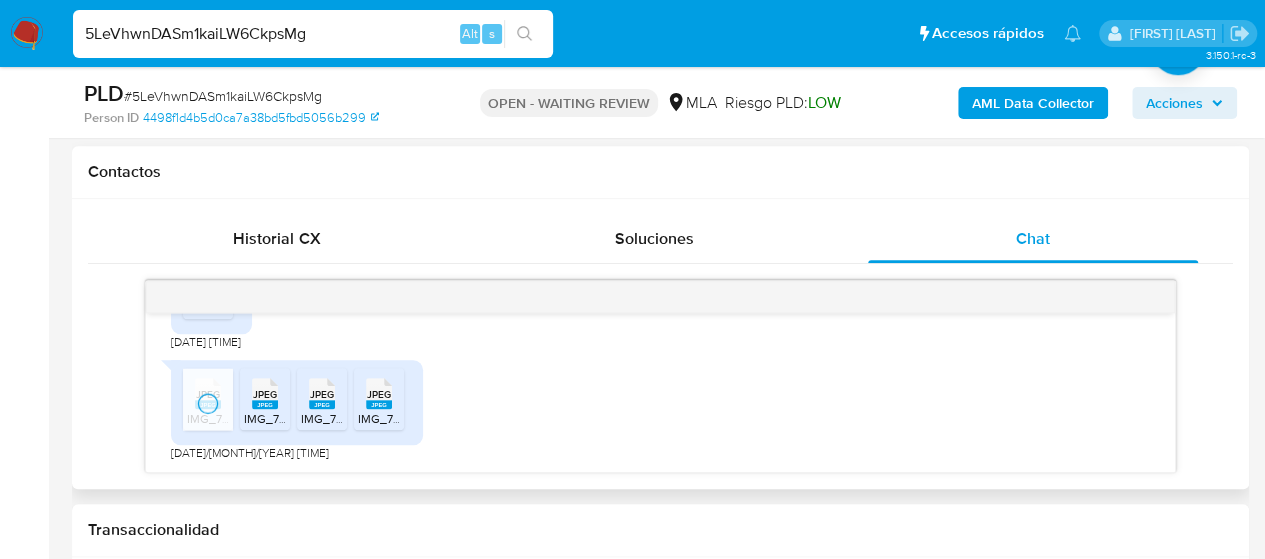 click on "JPEG JPEG" at bounding box center (265, 391) 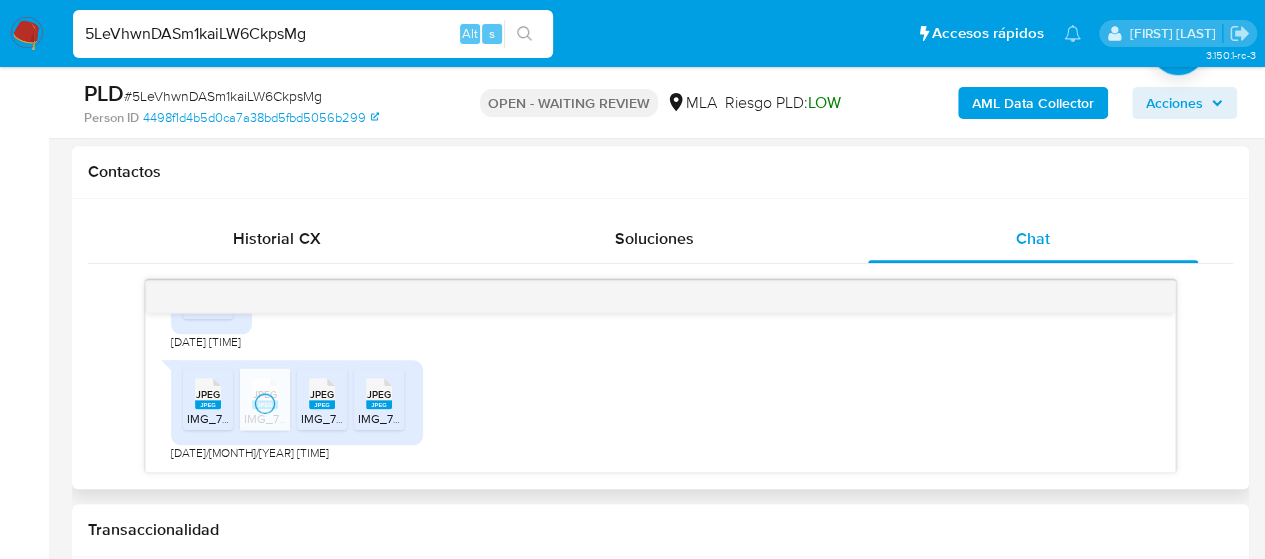 click on "[FILE_TYPE] [FILE_TYPE] [FILENAME] [FILE_TYPE] [FILE_TYPE] [FILENAME]" at bounding box center [297, 402] 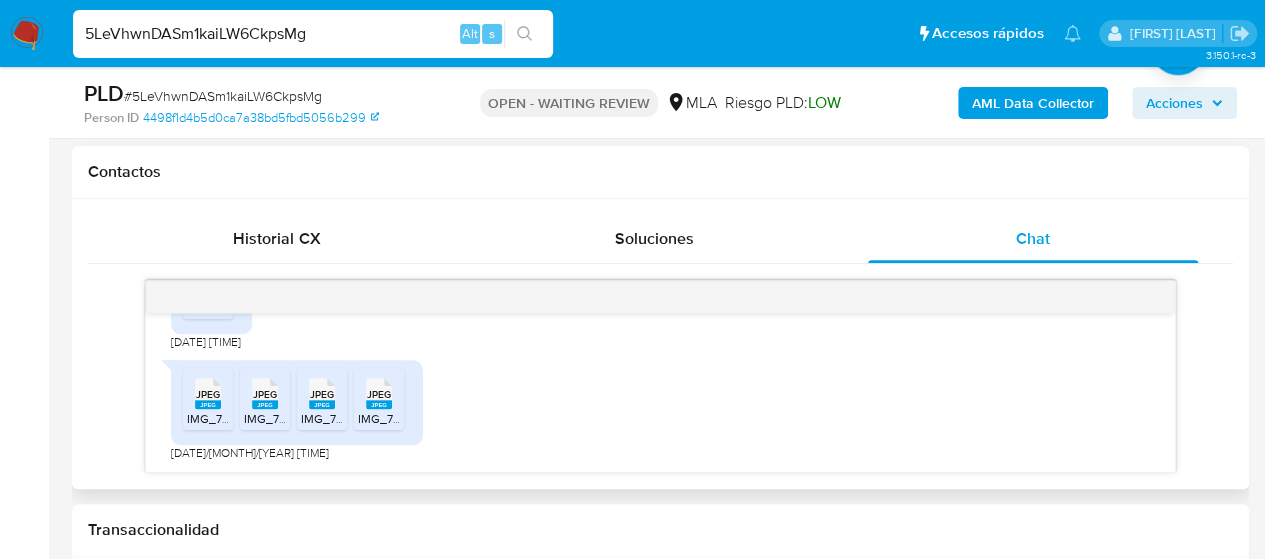 click on "JPEG JPEG" at bounding box center (322, 391) 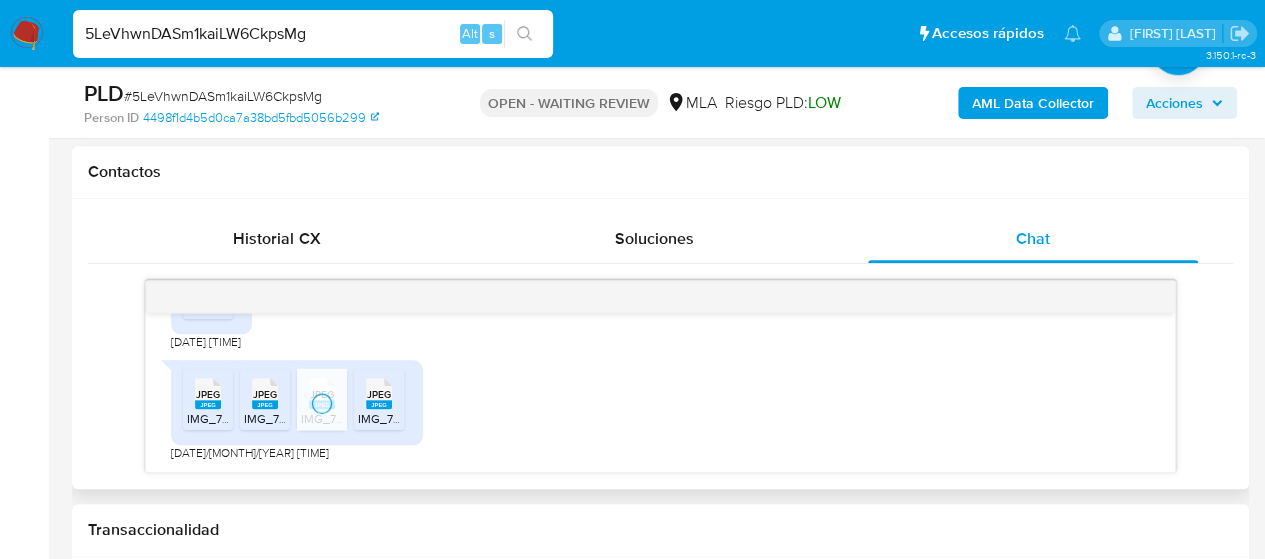 click on "[FILE_TYPE] [FILE_TYPE] [FILENAME] [FILE_TYPE] [FILE_TYPE] [FILENAME]" at bounding box center [297, 402] 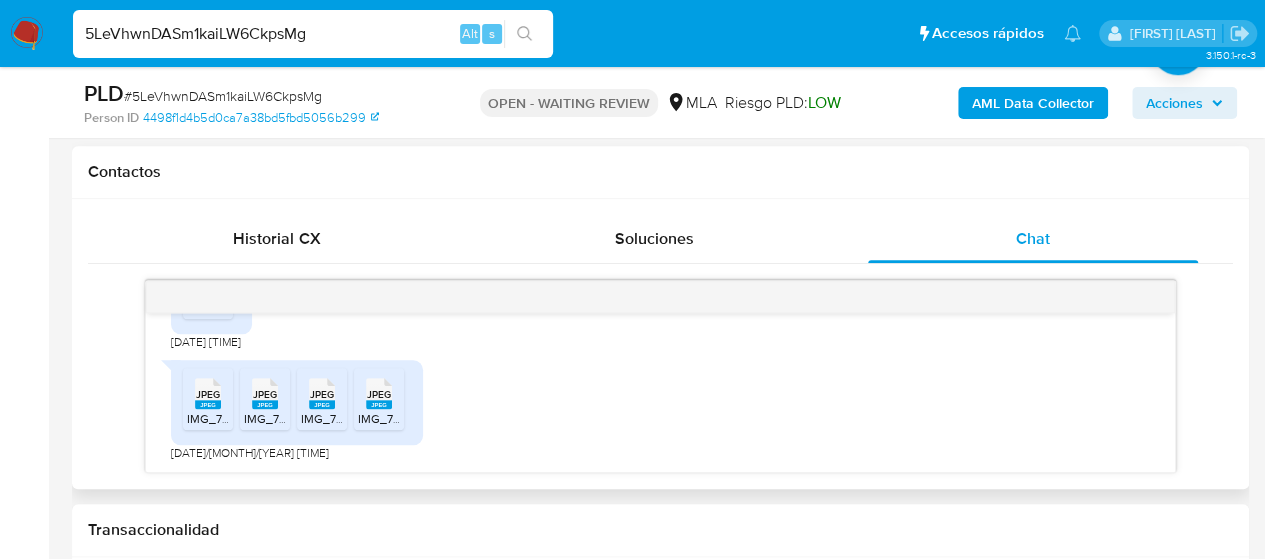 click 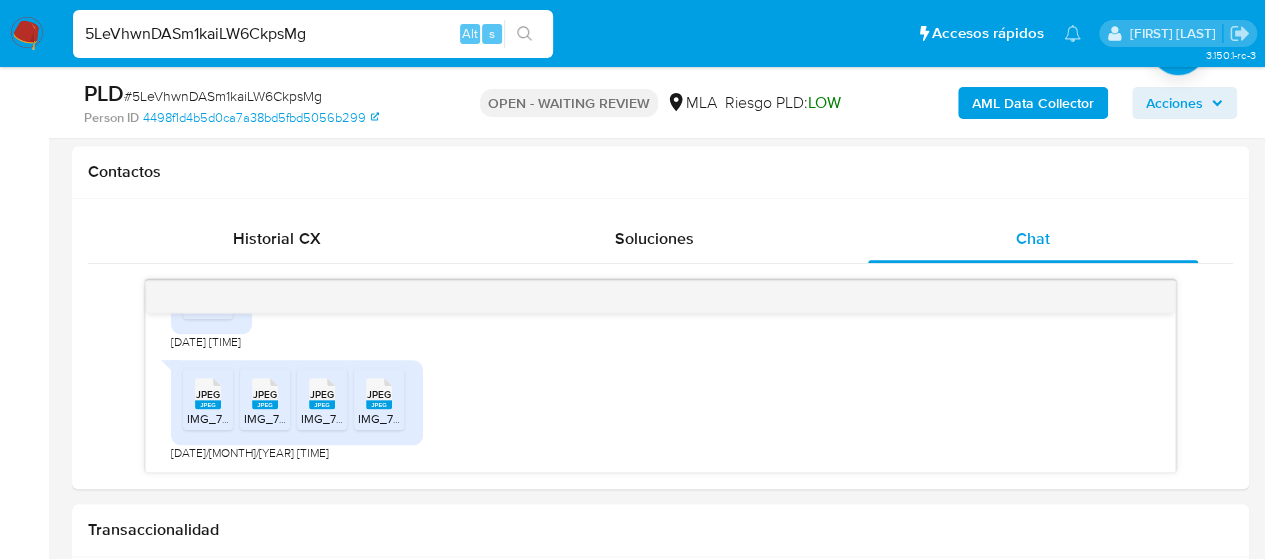 click on "5LeVhwnDASm1kaiLW6CkpsMg" at bounding box center [313, 34] 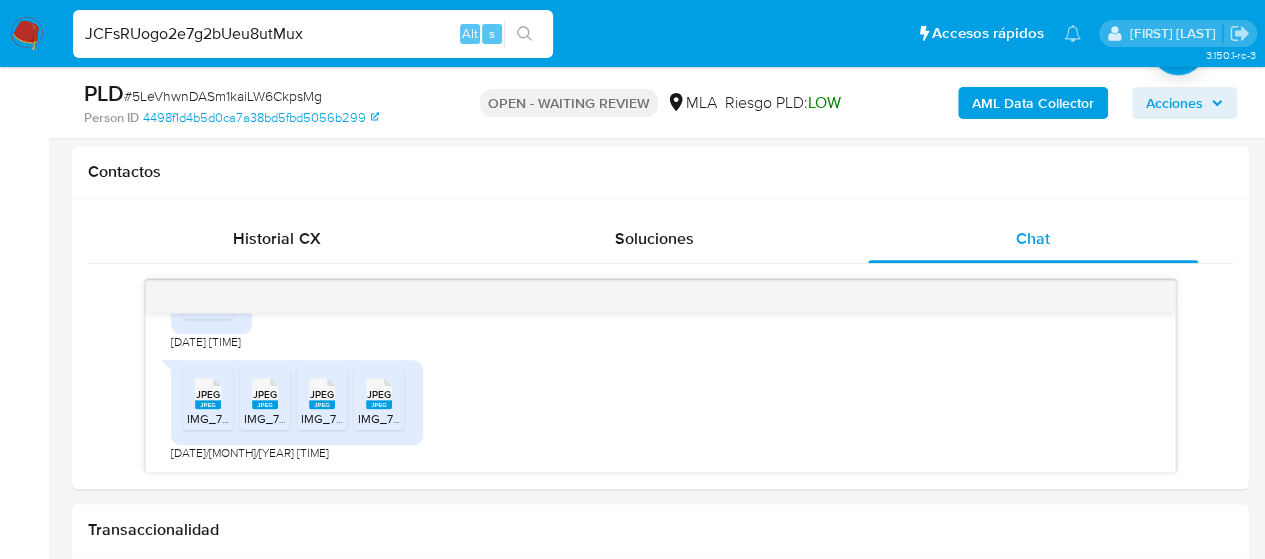 type on "JCFsRUogo2e7g2bUeu8utMux" 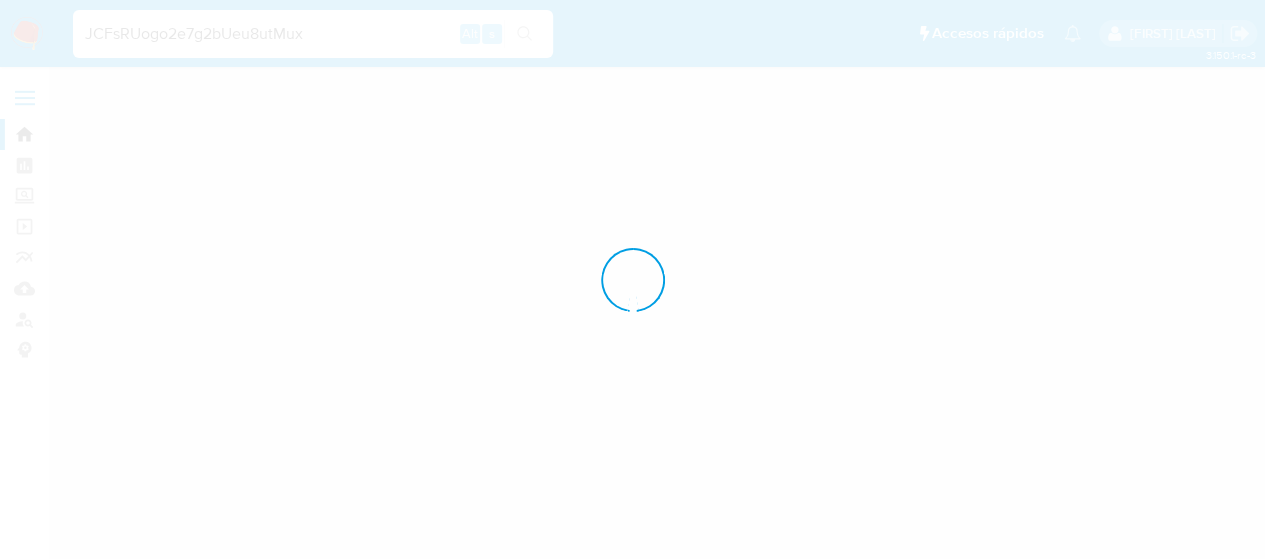 scroll, scrollTop: 0, scrollLeft: 0, axis: both 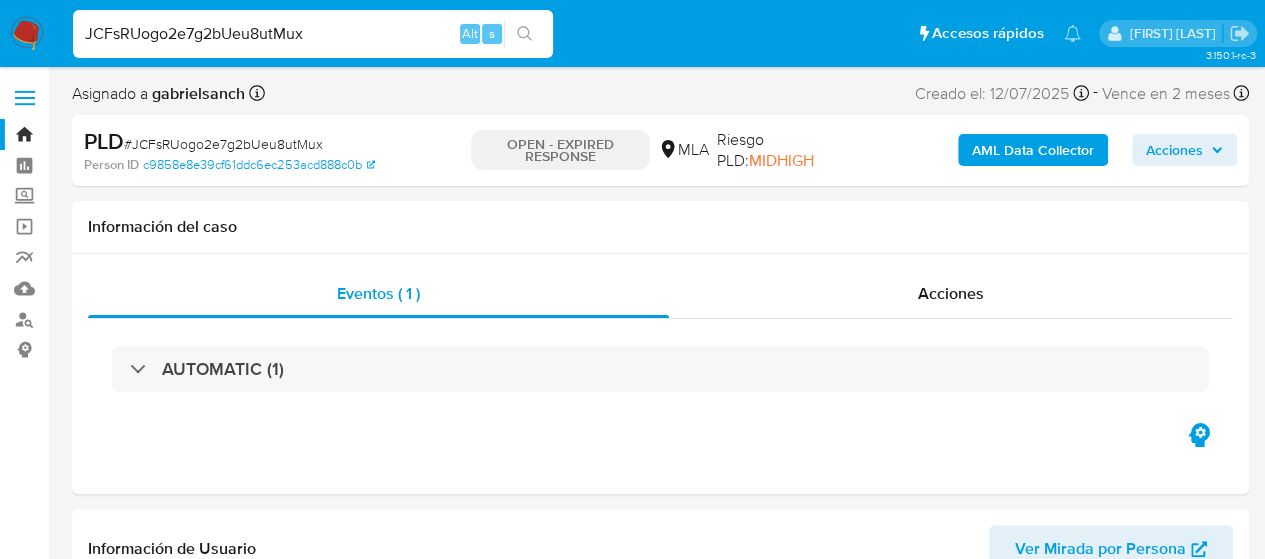 select on "10" 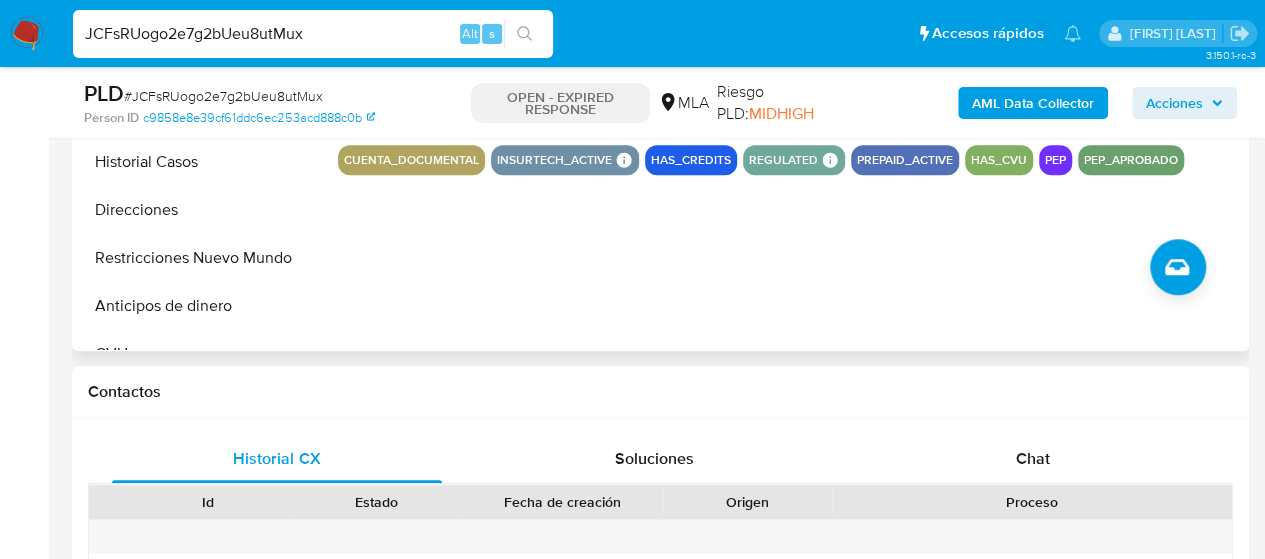 scroll, scrollTop: 700, scrollLeft: 0, axis: vertical 